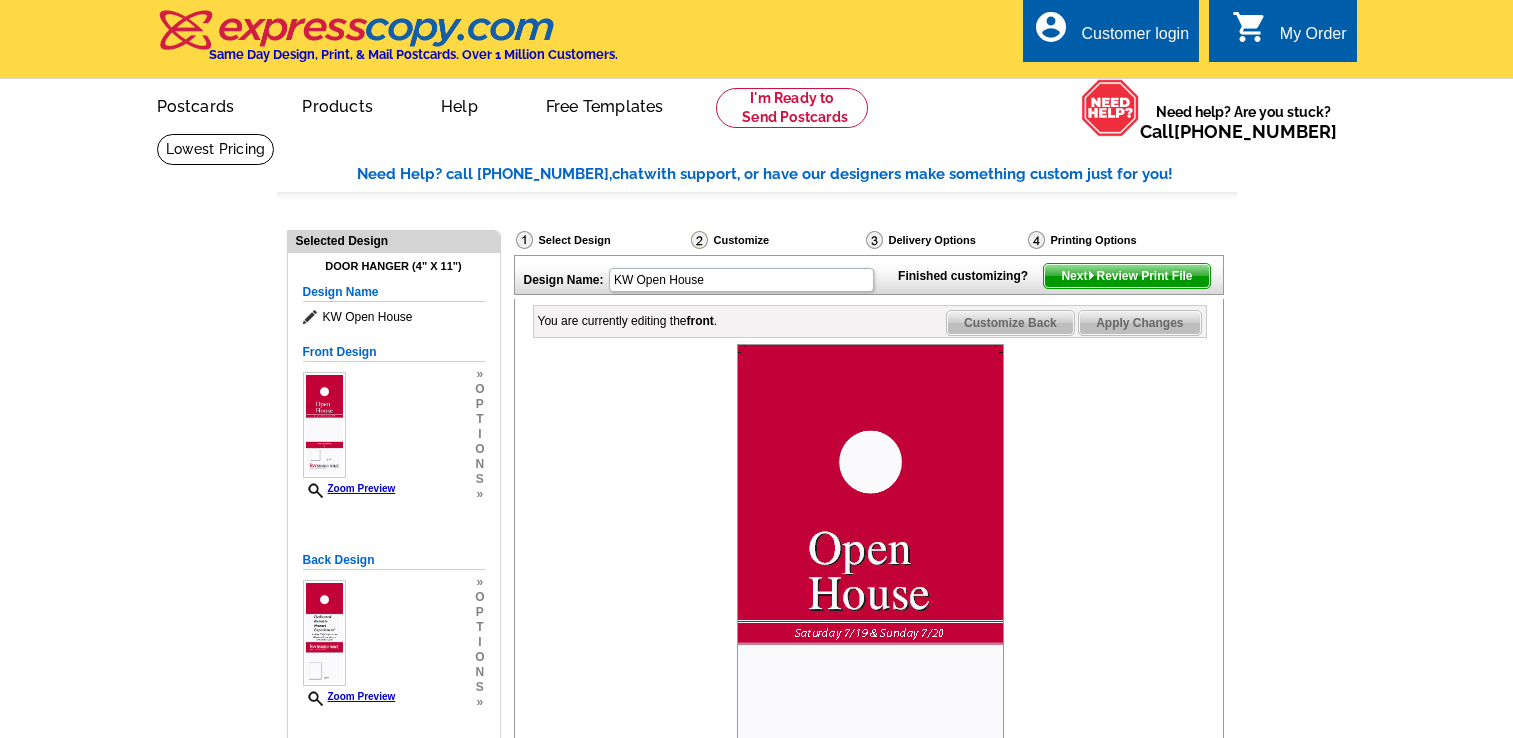 scroll, scrollTop: 500, scrollLeft: 0, axis: vertical 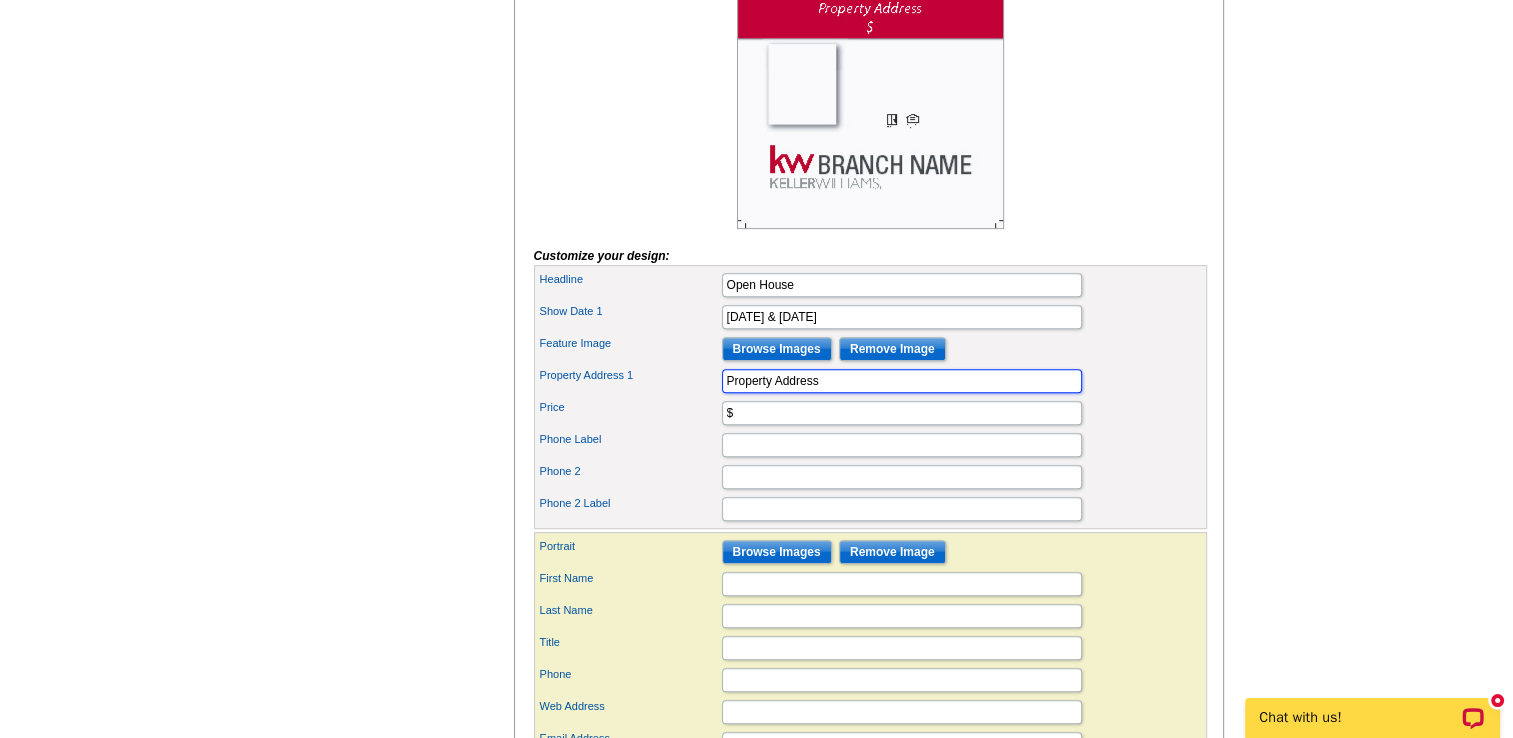click on "Property Address" at bounding box center [902, 381] 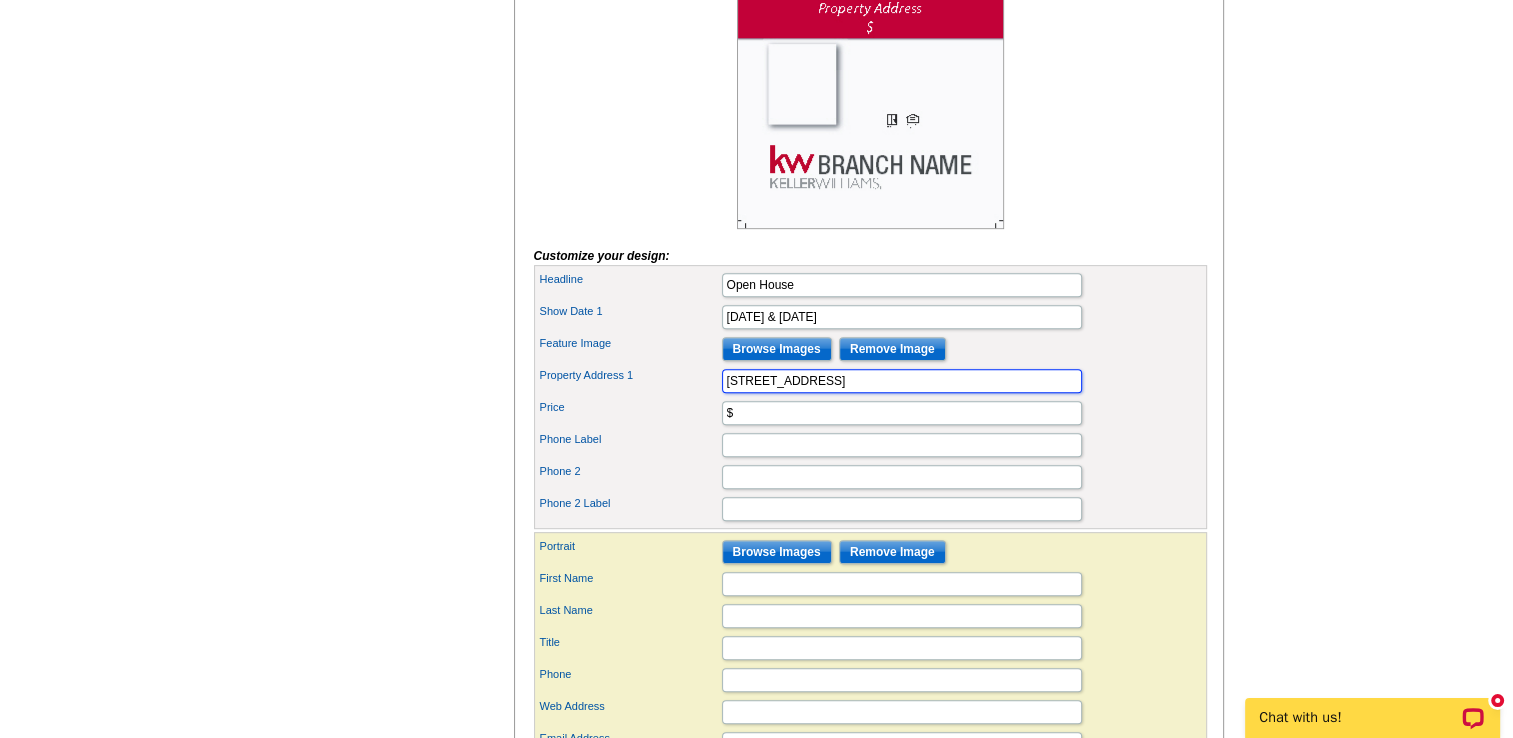 type on "6386 North Windmont Ave" 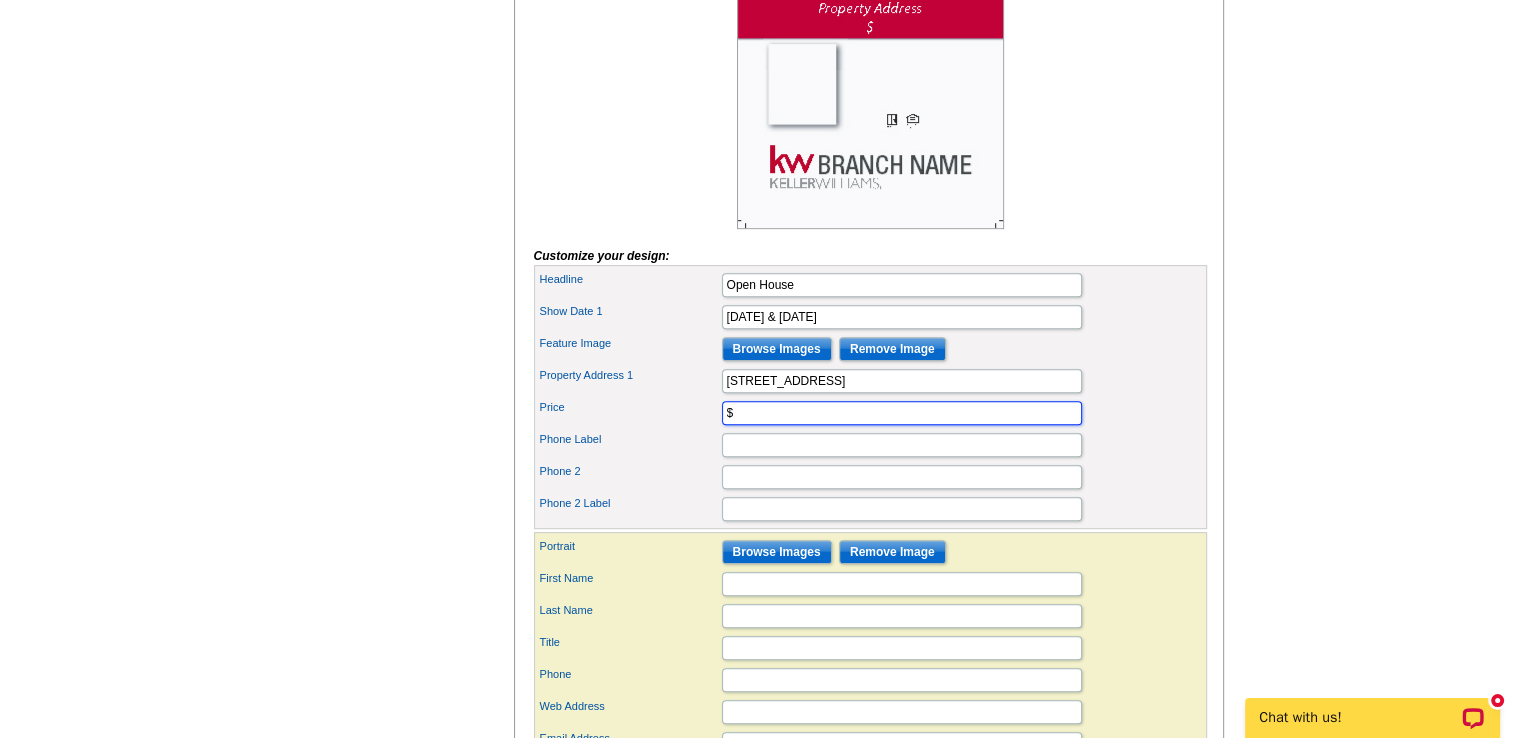 click on "$" at bounding box center [902, 413] 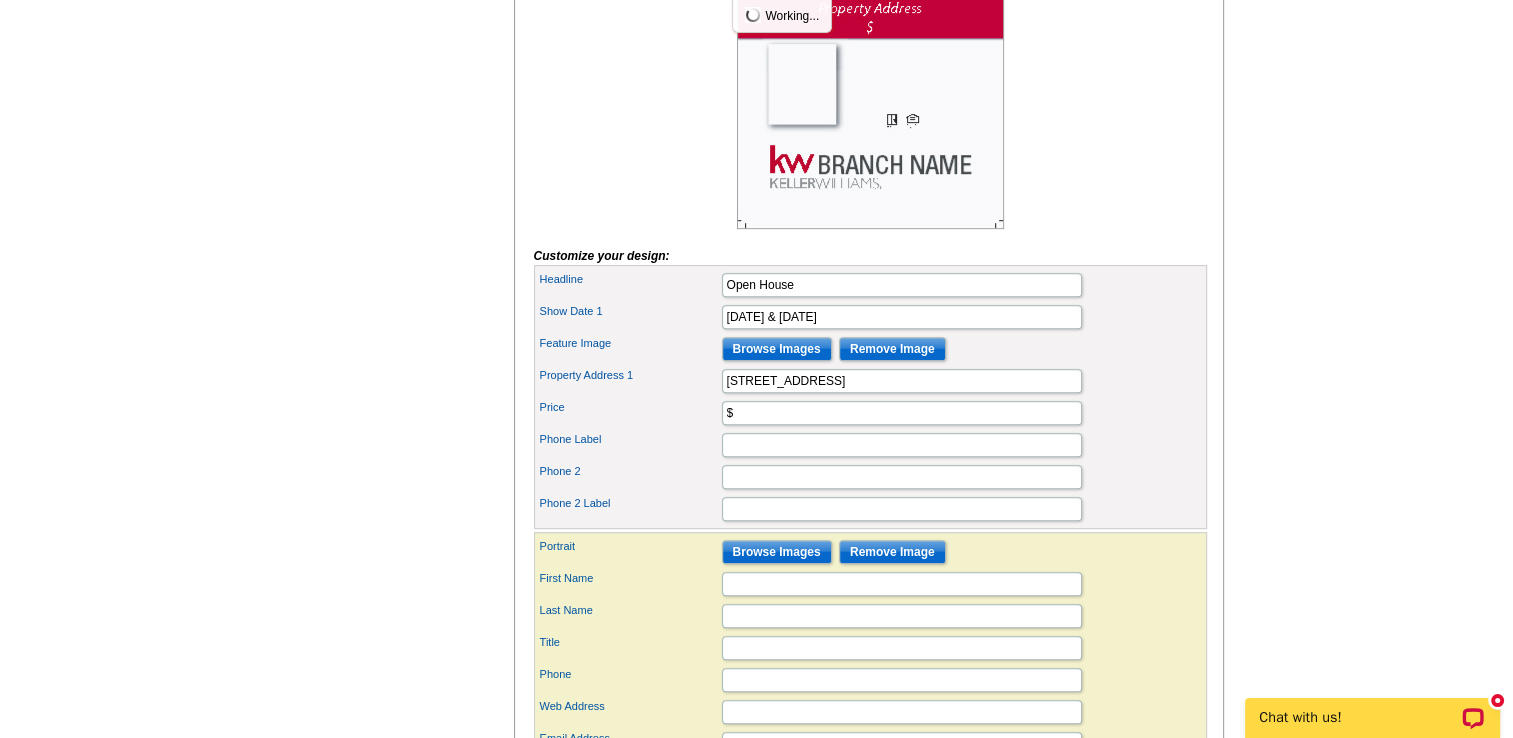 click on "Need Help? call 800-260-5887,  chat  with support, or have our designers make something custom just for you!
Got it, no need for the selection guide next time.
Show Results
Selected Design
Door Hanger (4" x 11")
Design Name
KW Open House
Front Design
Zoom Preview
»
o
p
t
i
o
n
s
»" at bounding box center [756, 170] 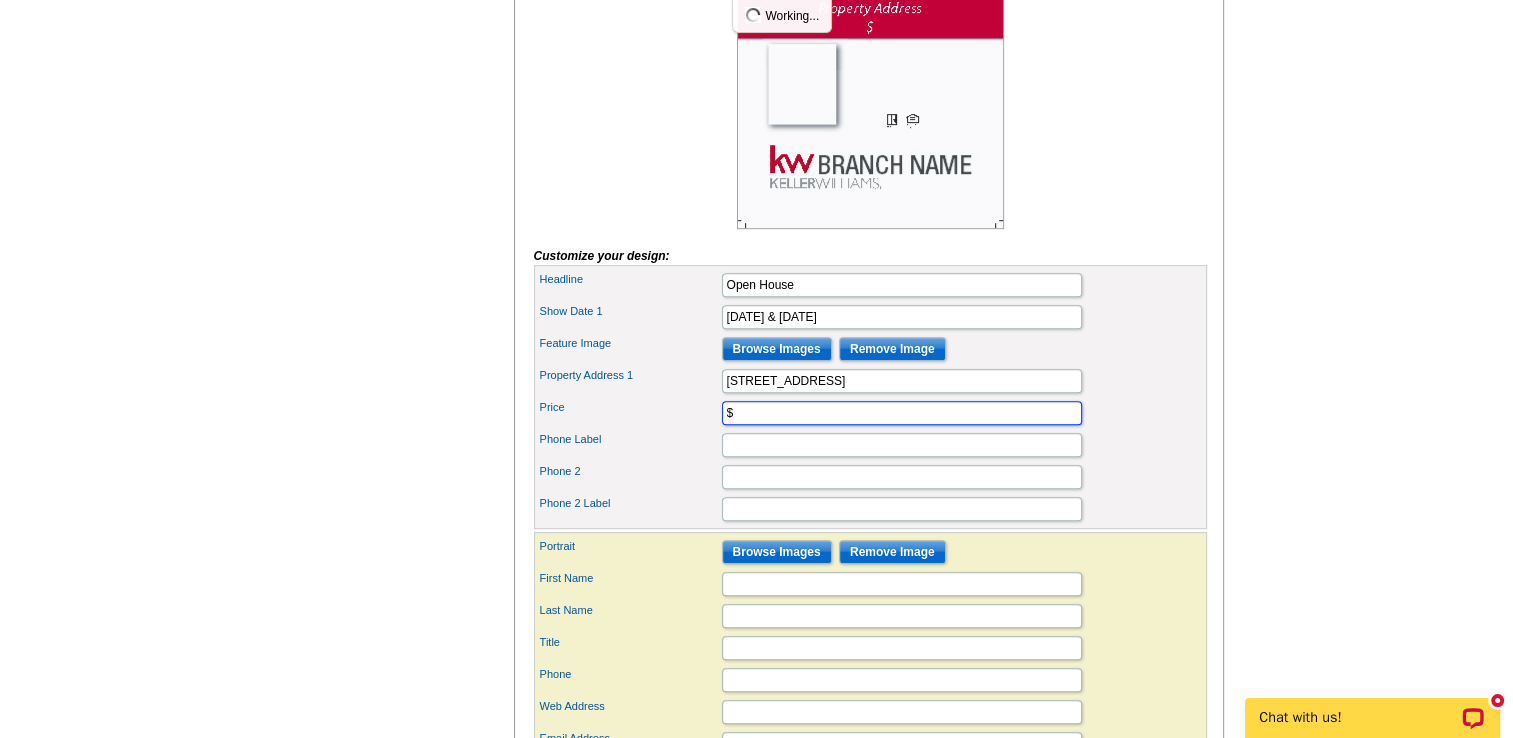 click on "$" at bounding box center (902, 413) 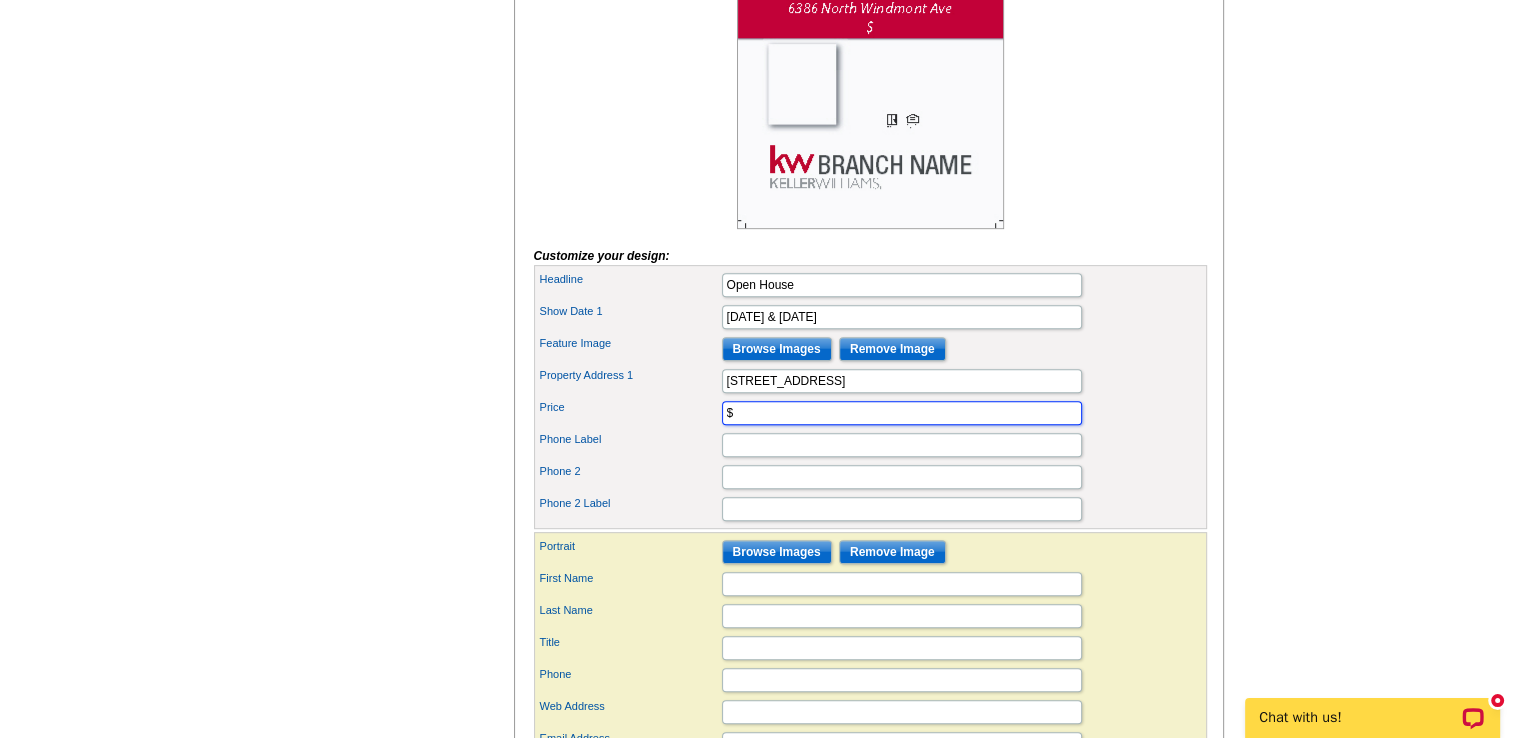 drag, startPoint x: 761, startPoint y: 444, endPoint x: 641, endPoint y: 428, distance: 121.061966 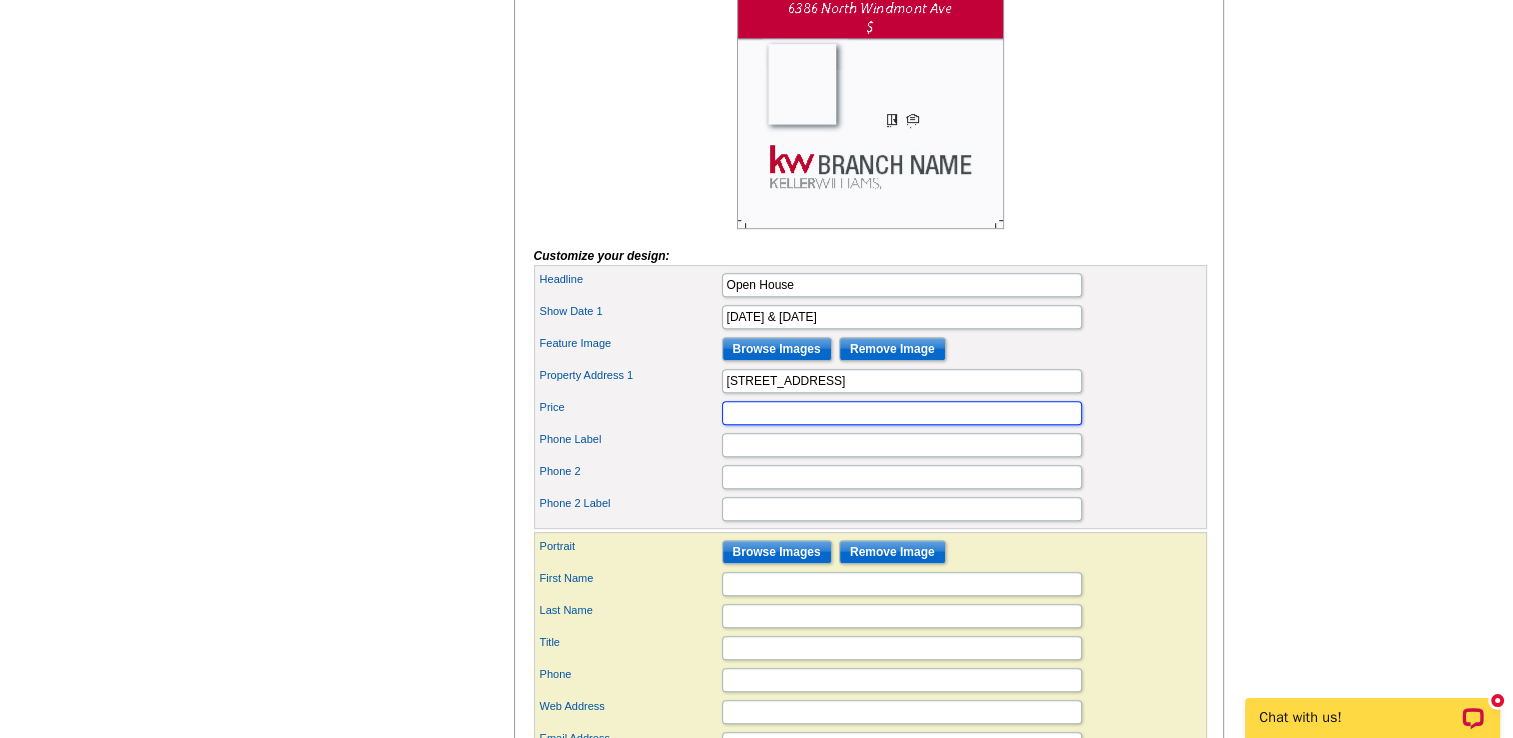 scroll, scrollTop: 760, scrollLeft: 0, axis: vertical 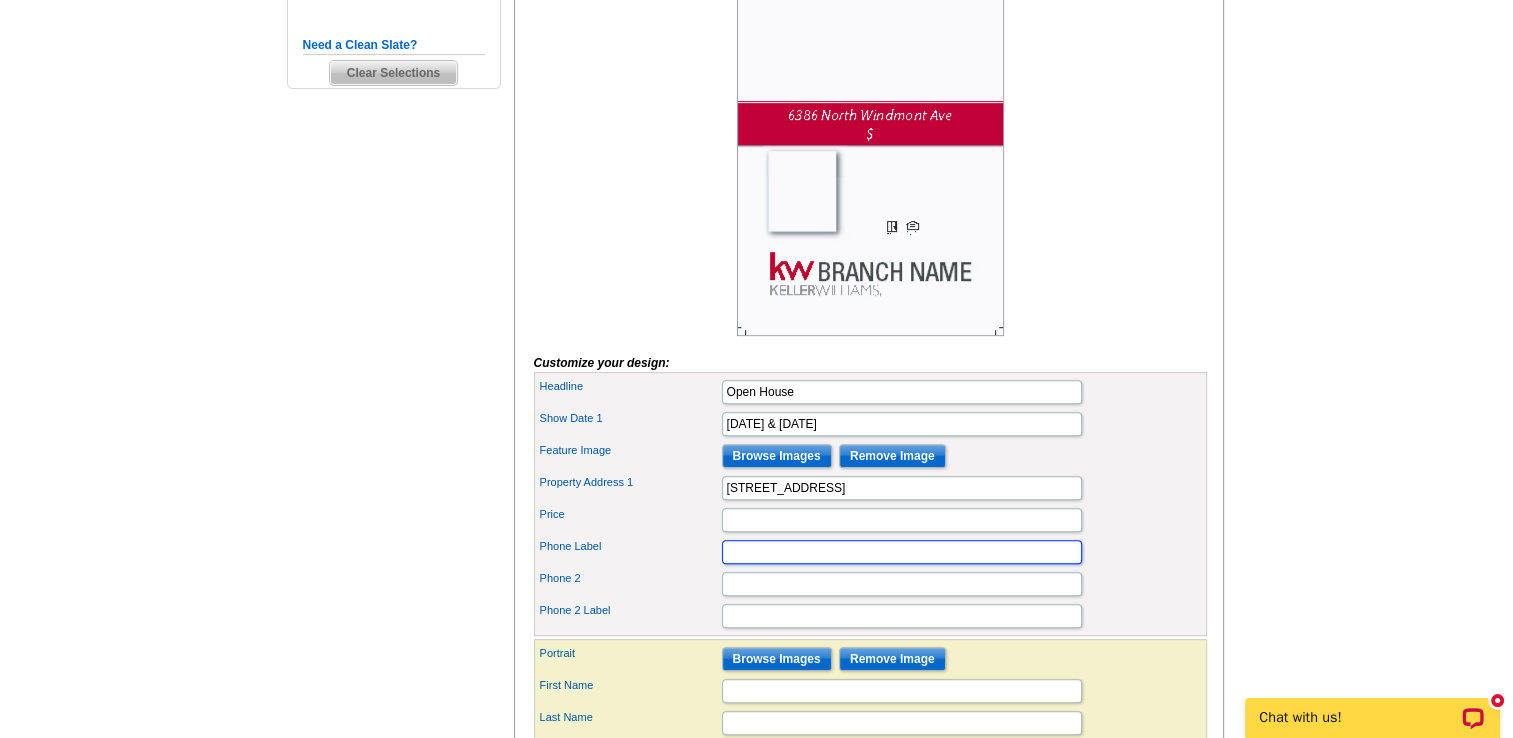 click on "Phone Label" at bounding box center [902, 552] 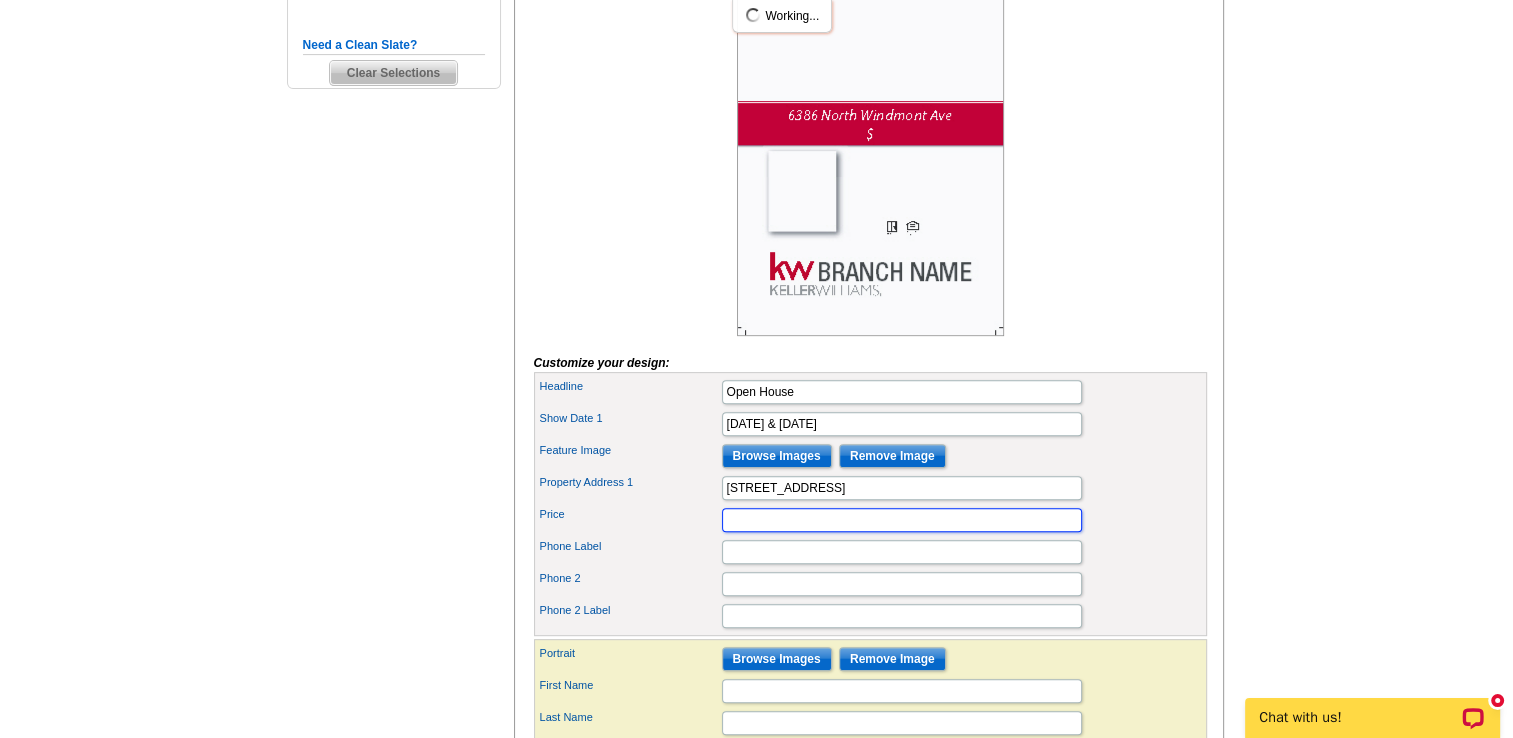 click on "Price" at bounding box center [902, 520] 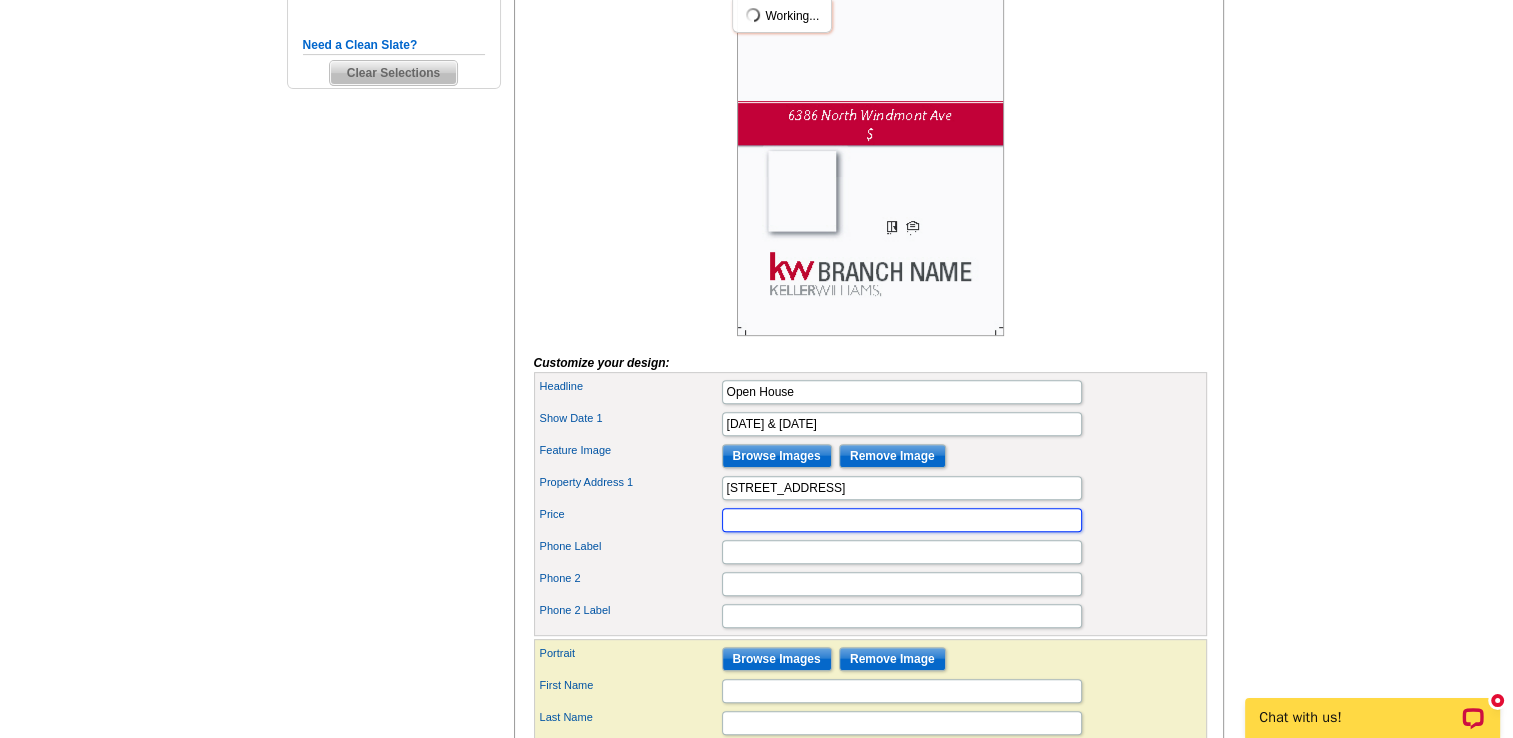 click on "Price" at bounding box center (902, 520) 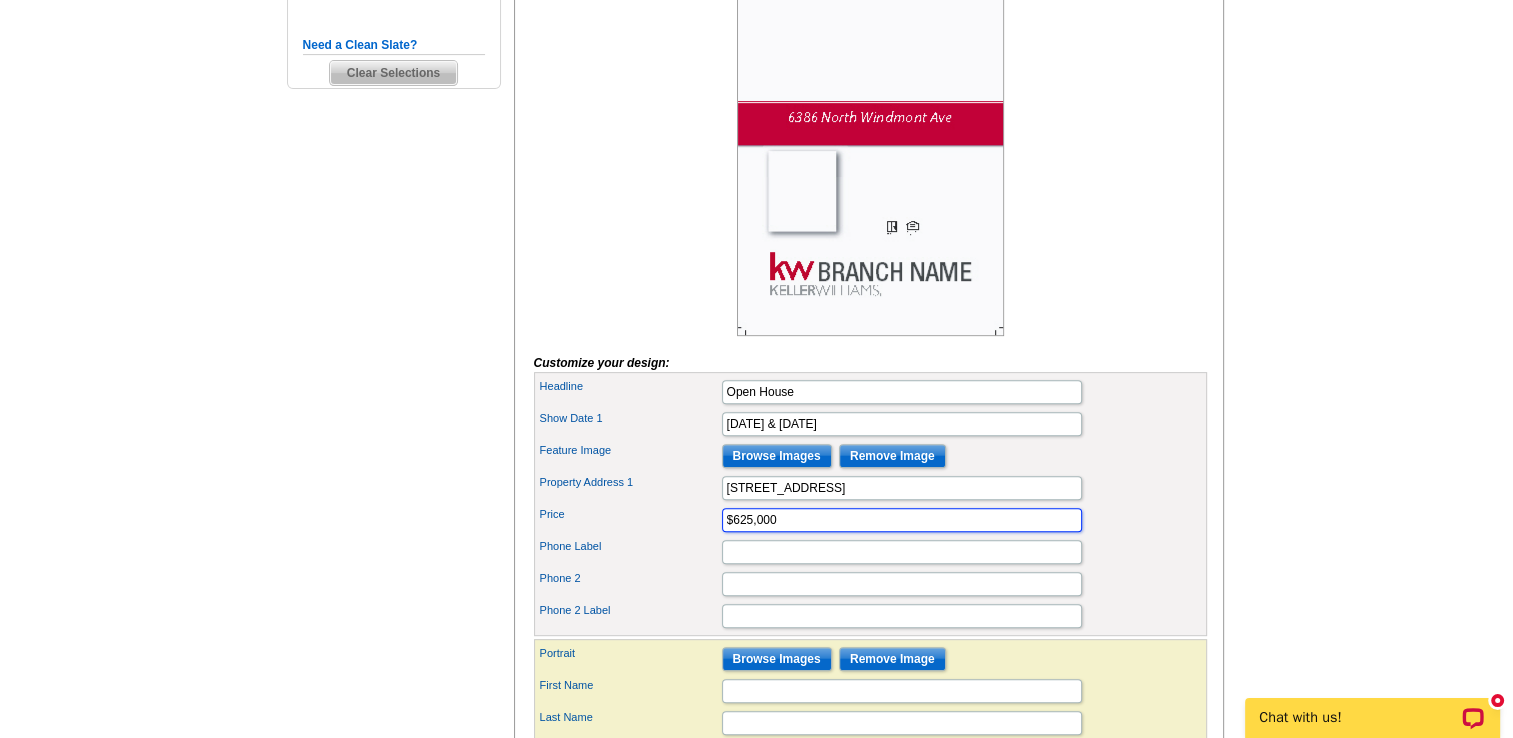 type on "$625,000" 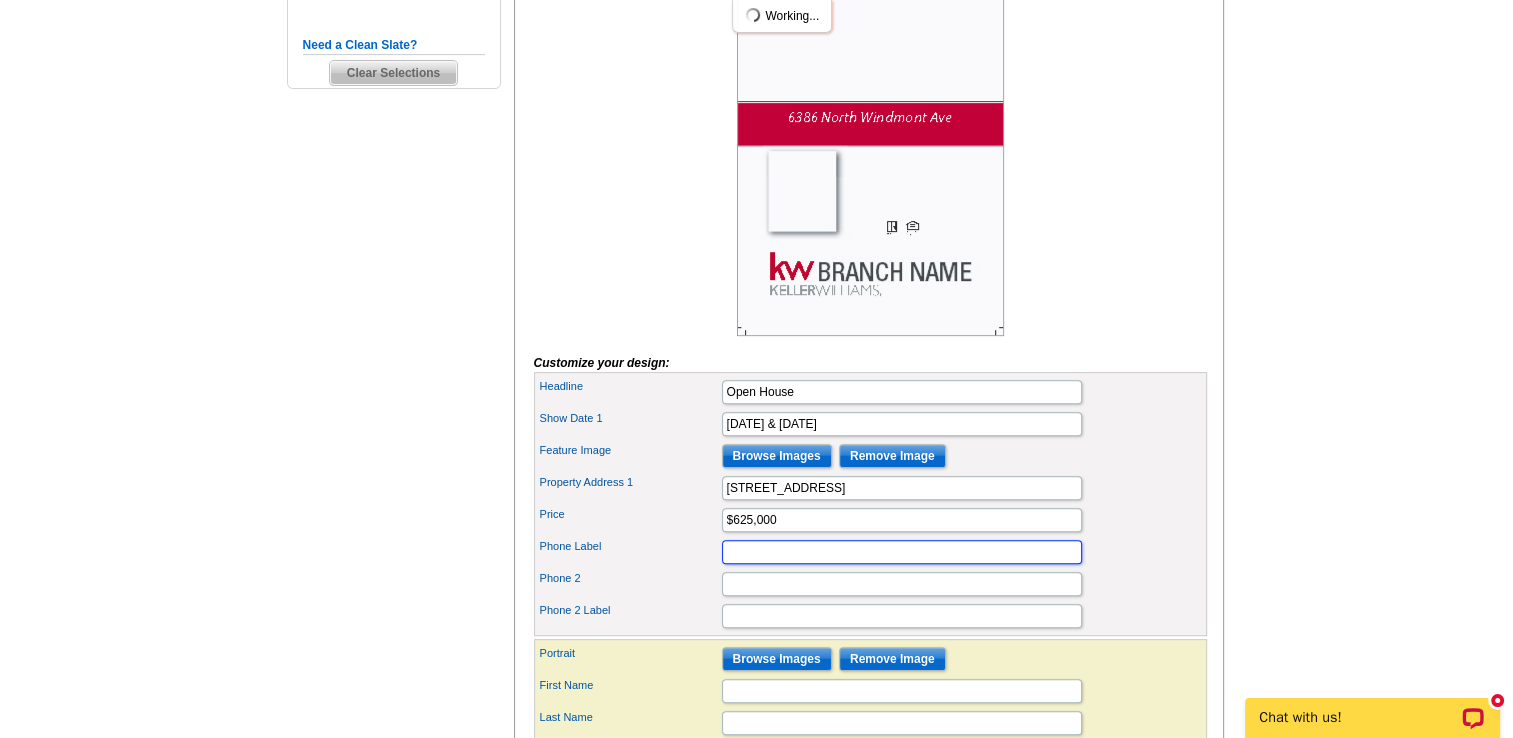 click on "Phone Label" at bounding box center (902, 552) 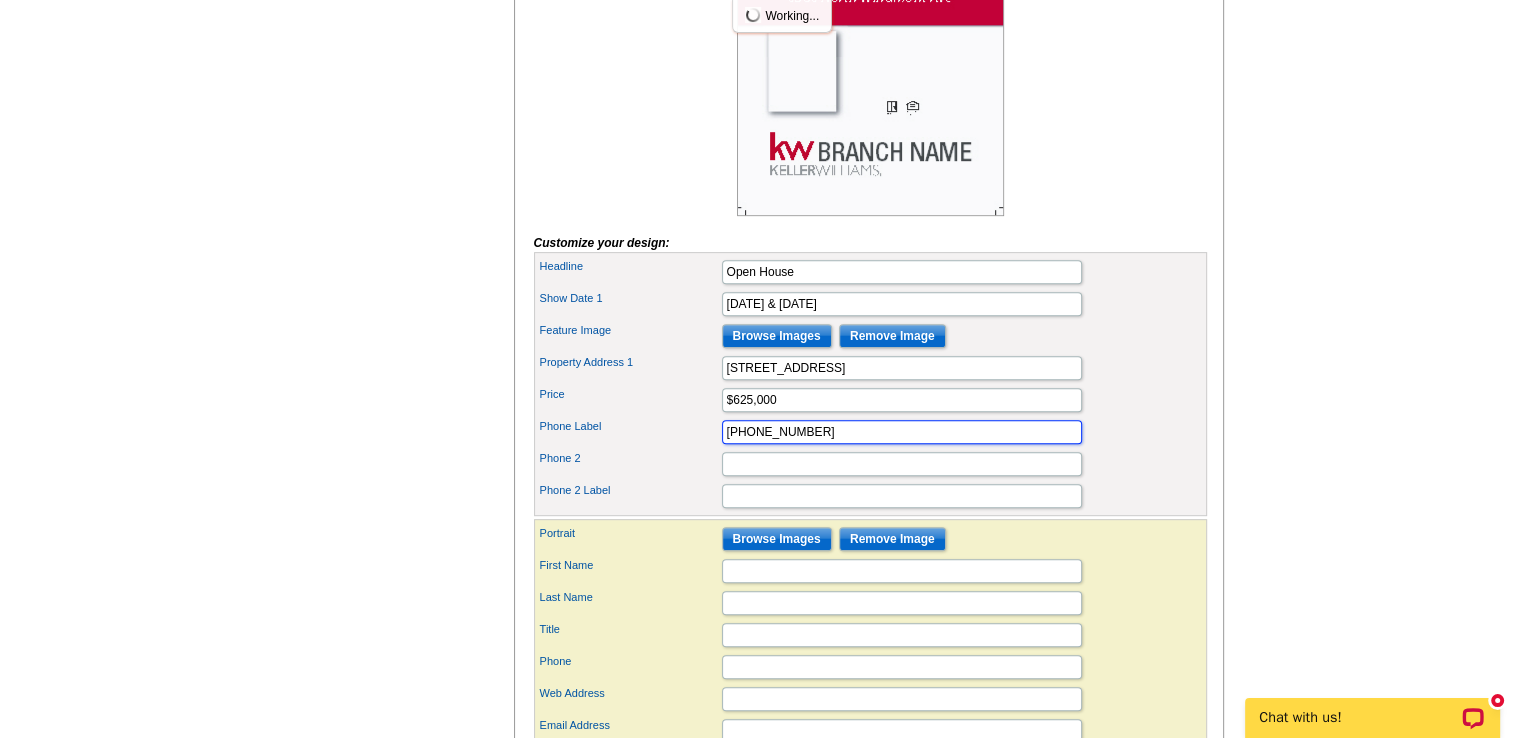 scroll, scrollTop: 845, scrollLeft: 0, axis: vertical 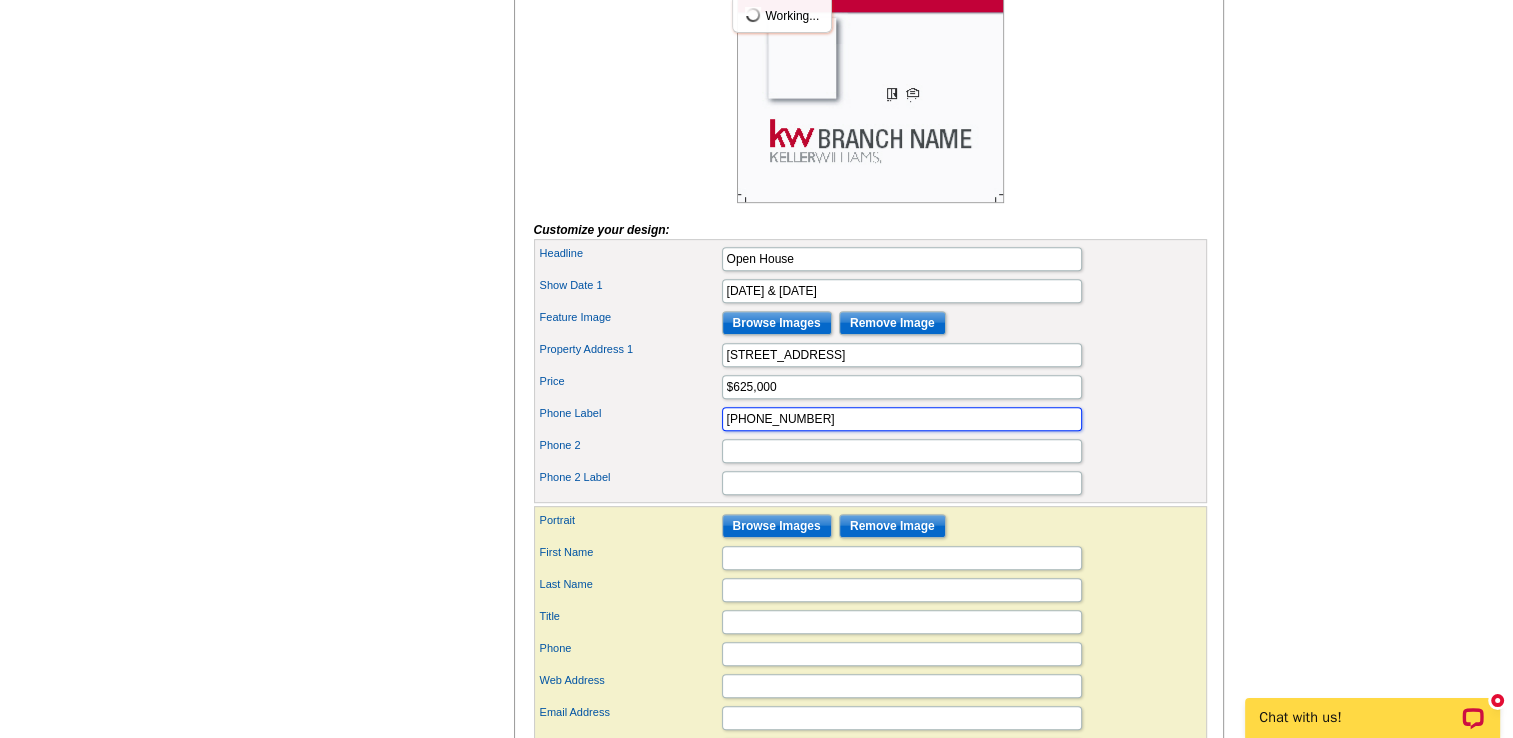 type on "720-431-5880" 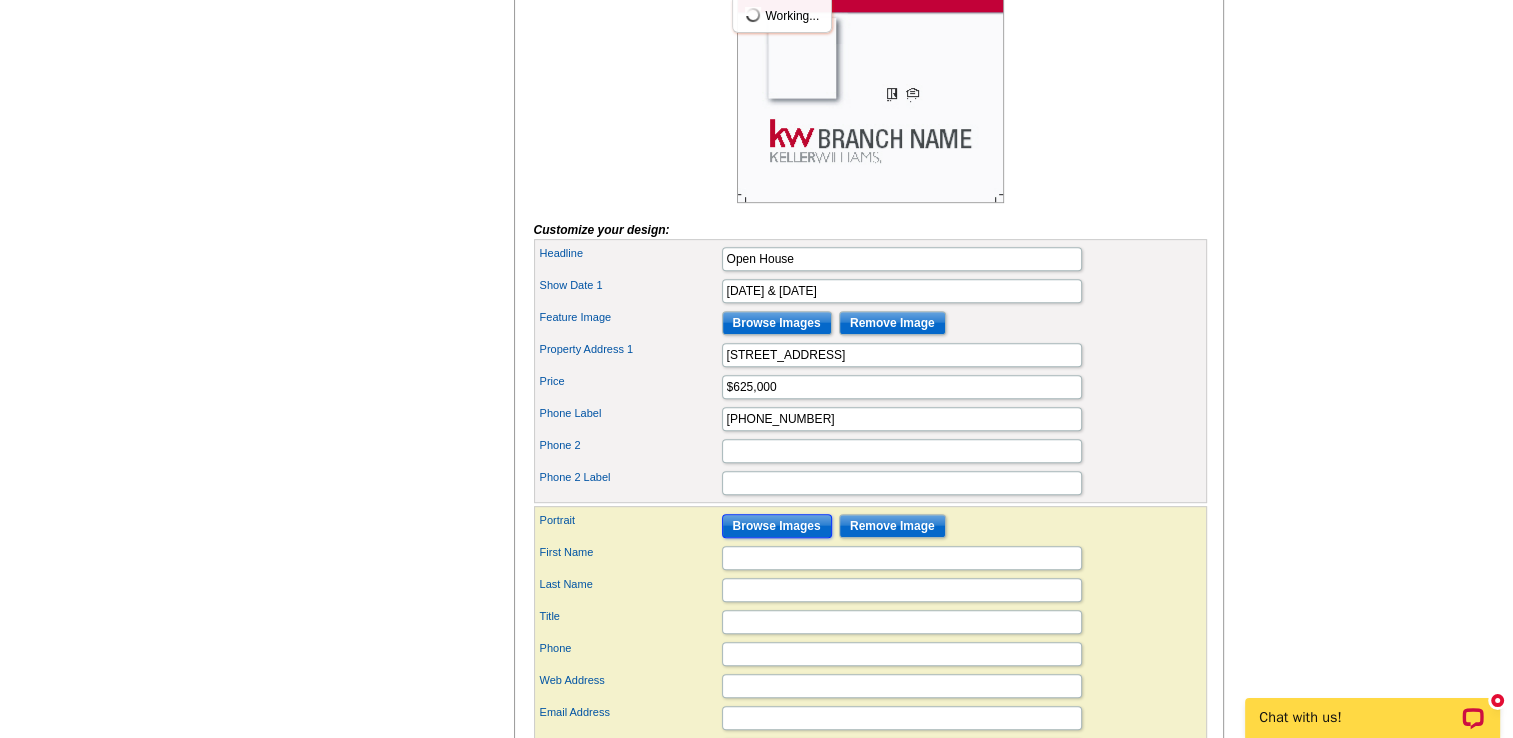 click on "Browse Images" at bounding box center (777, 526) 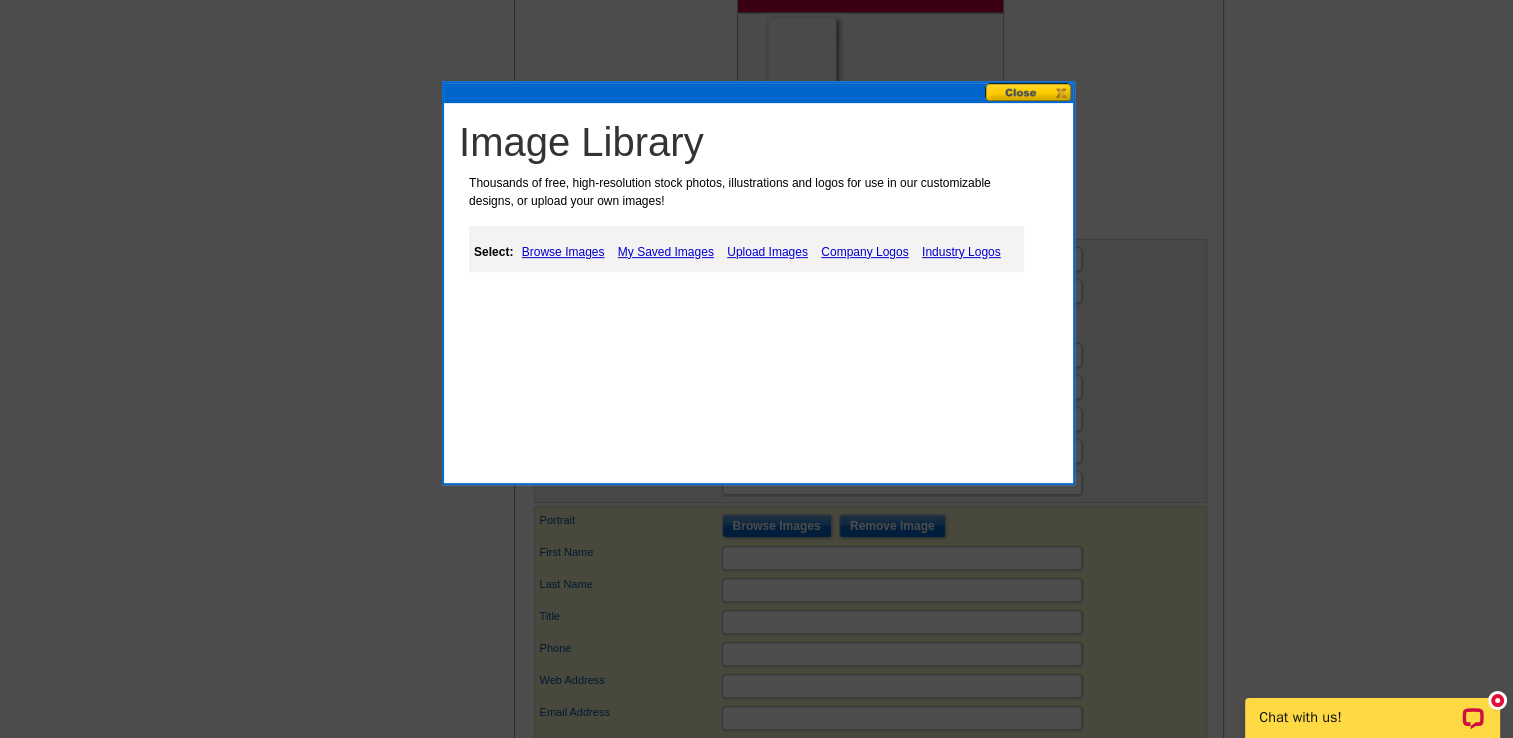 click on "Upload Images" at bounding box center [767, 252] 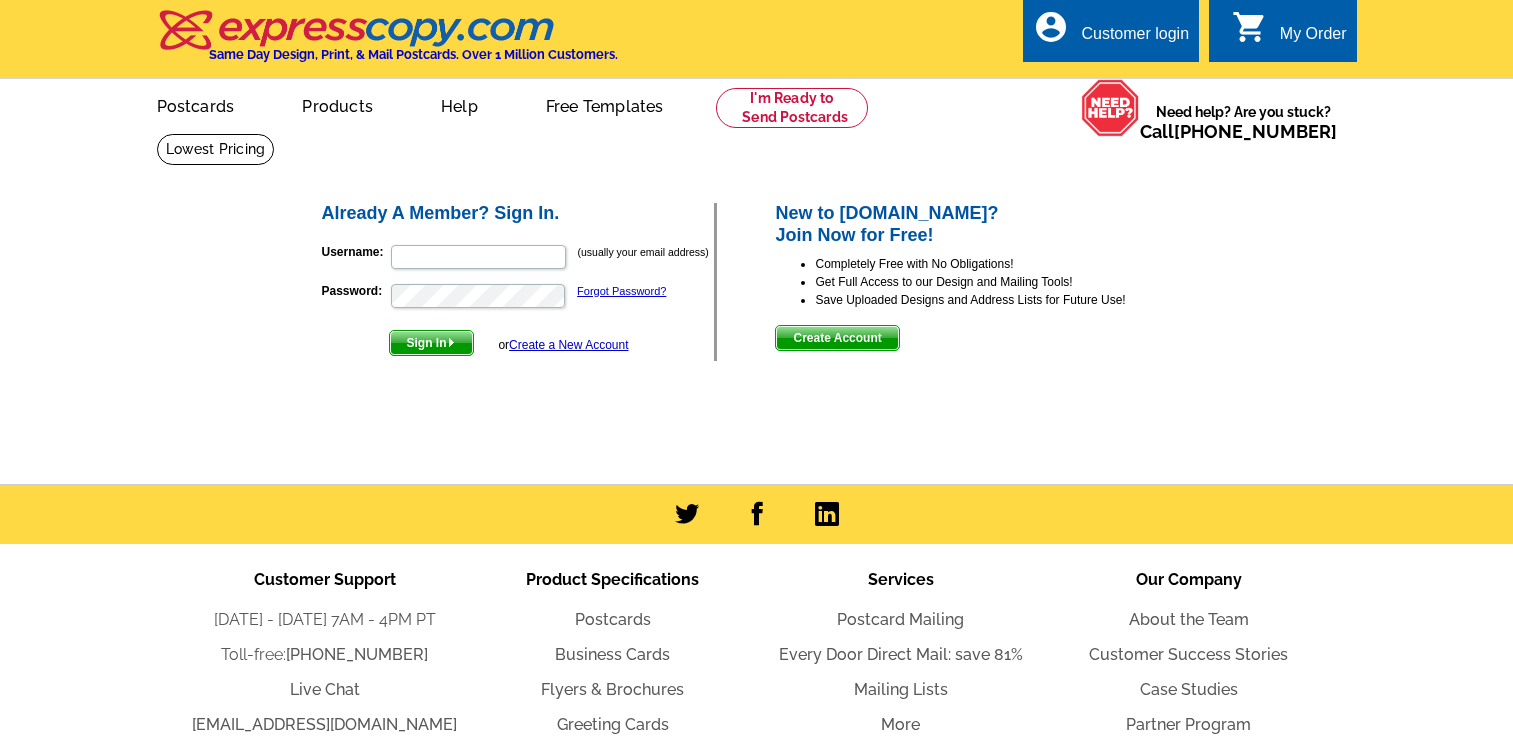 scroll, scrollTop: 0, scrollLeft: 0, axis: both 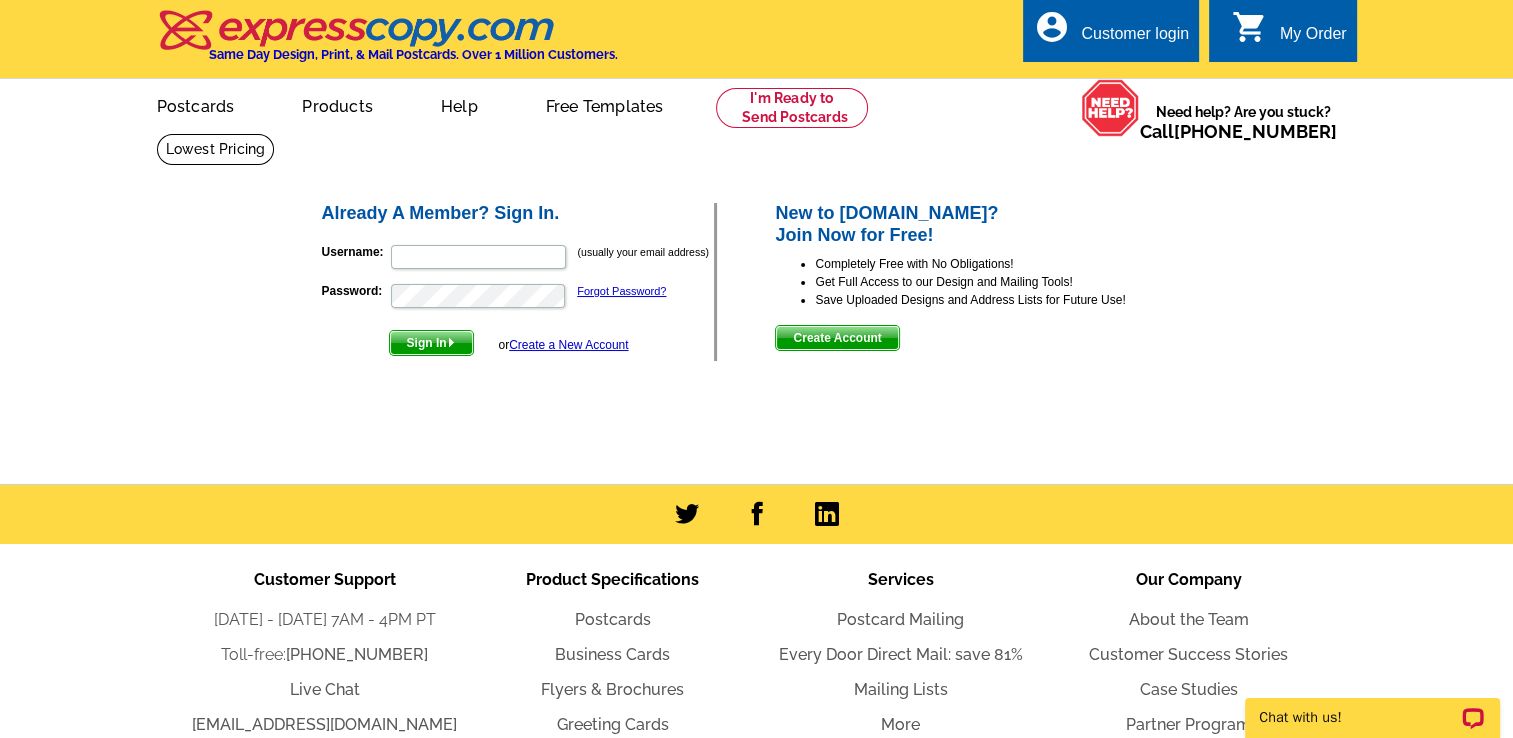 click on "Create Account" at bounding box center (837, 338) 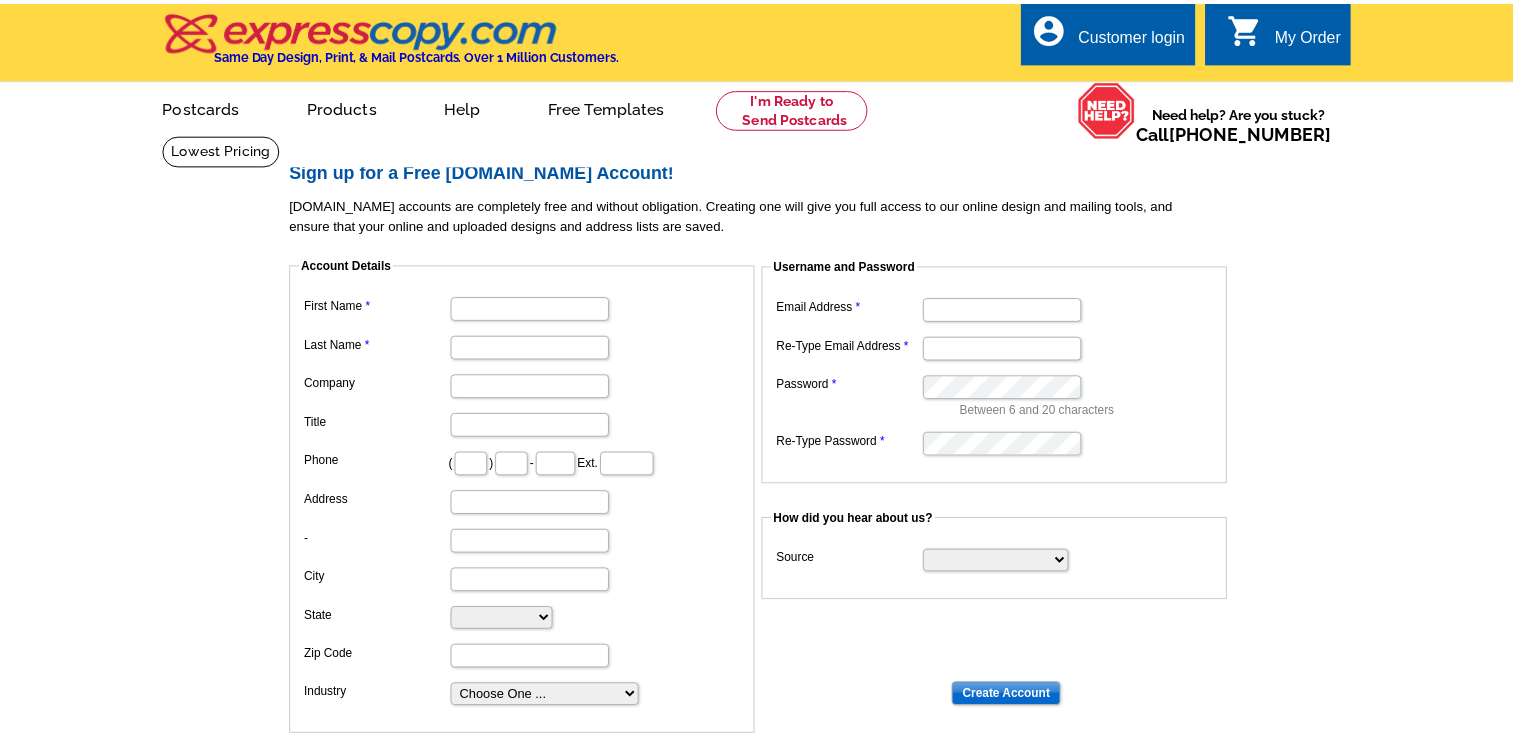 scroll, scrollTop: 0, scrollLeft: 0, axis: both 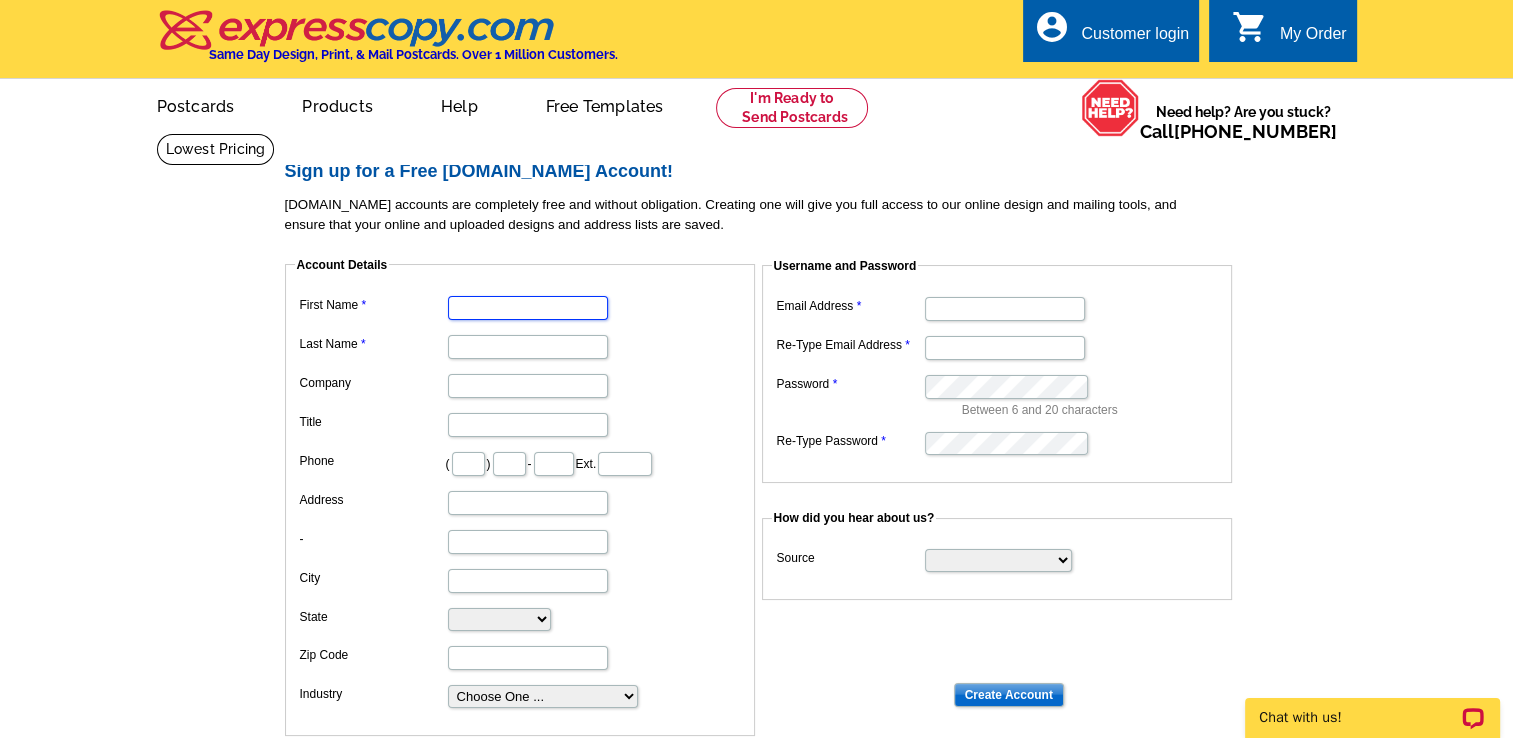 click on "First Name" at bounding box center (528, 308) 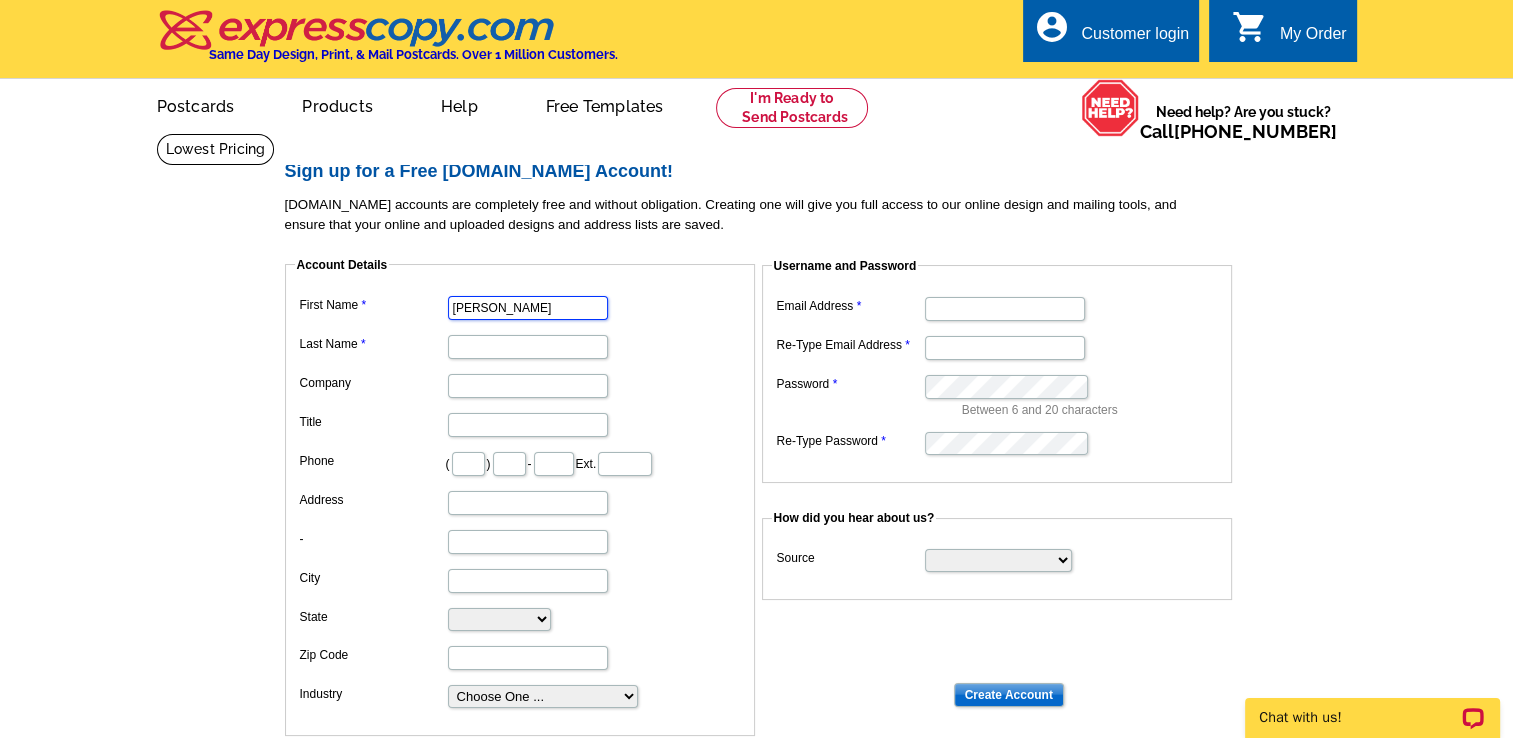 type on "[PERSON_NAME]" 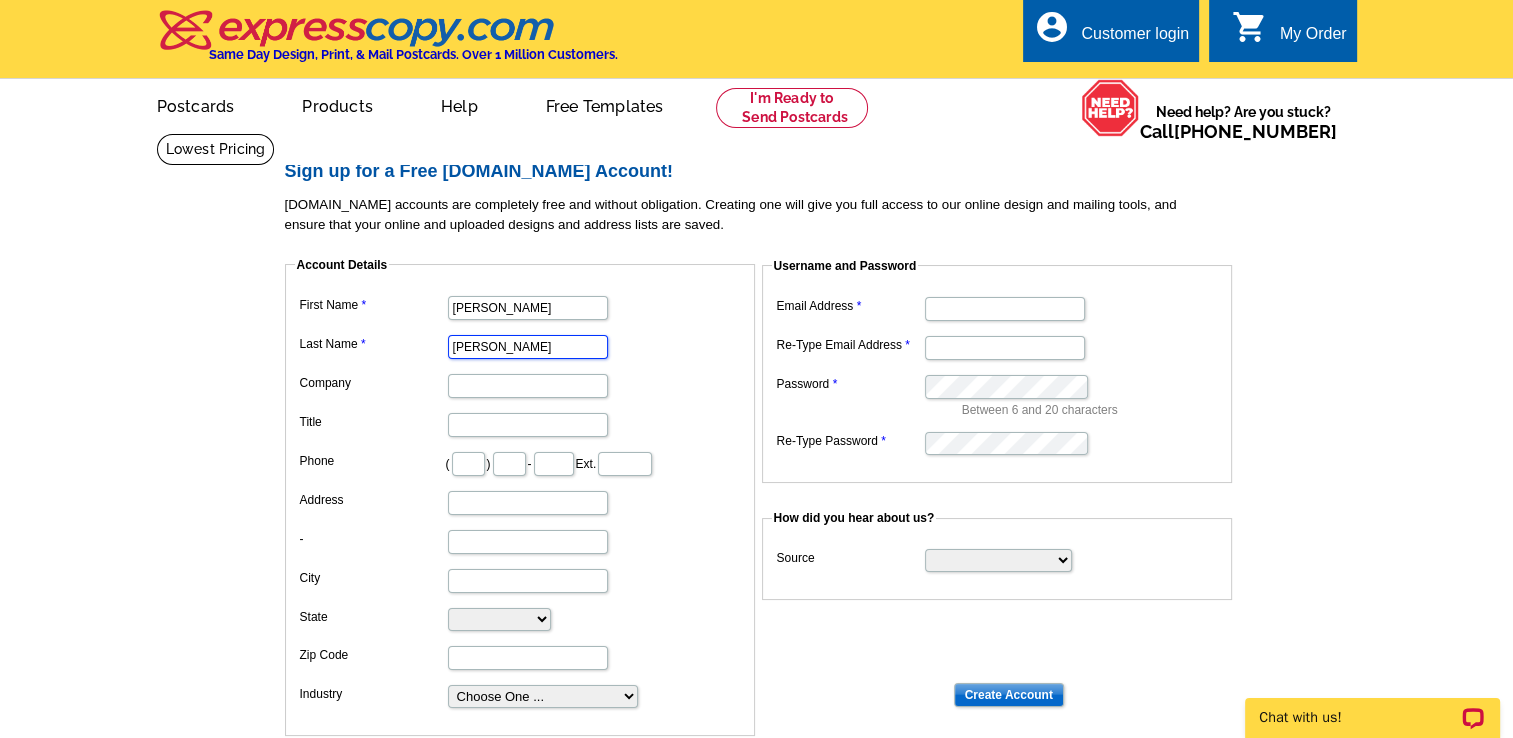 type on "Summit Materials" 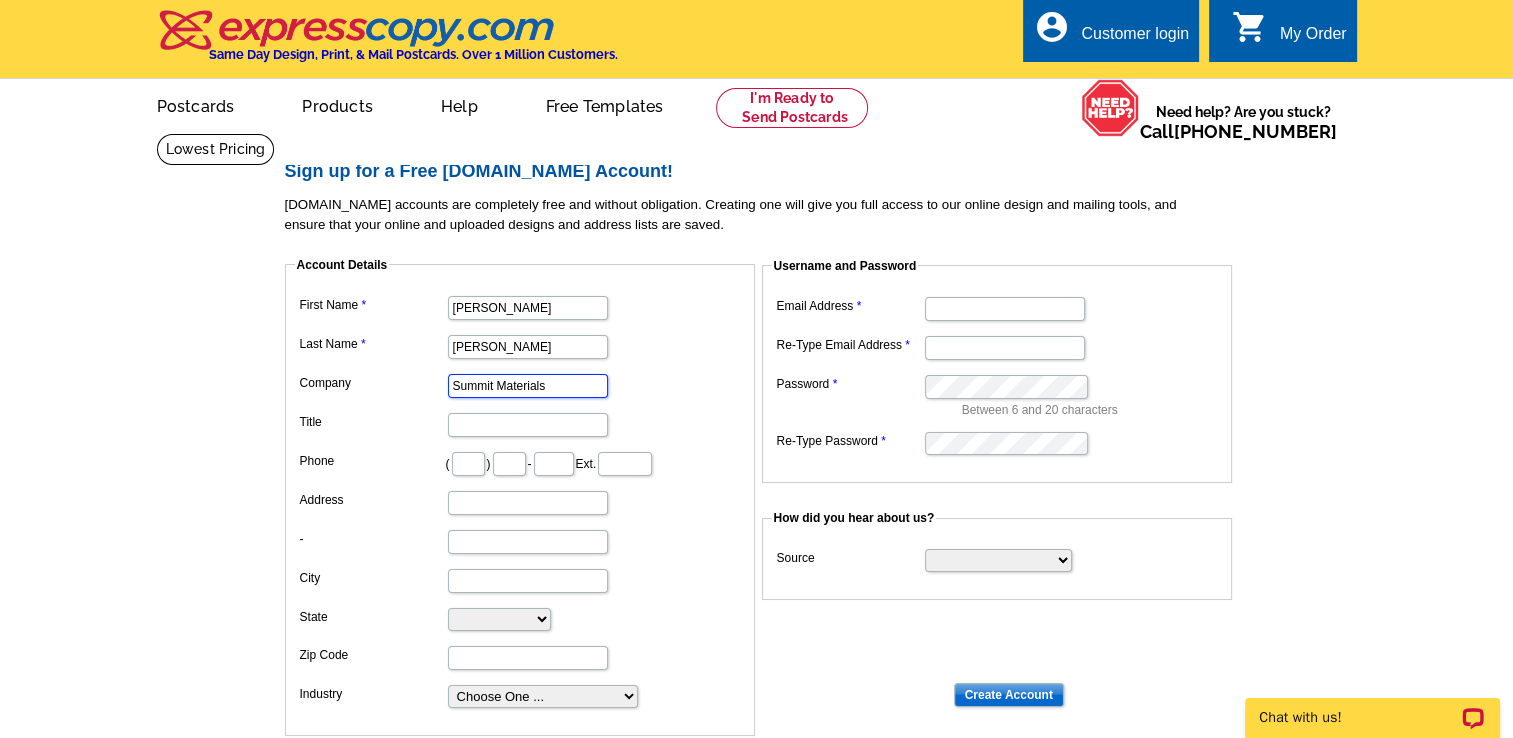 type on "502" 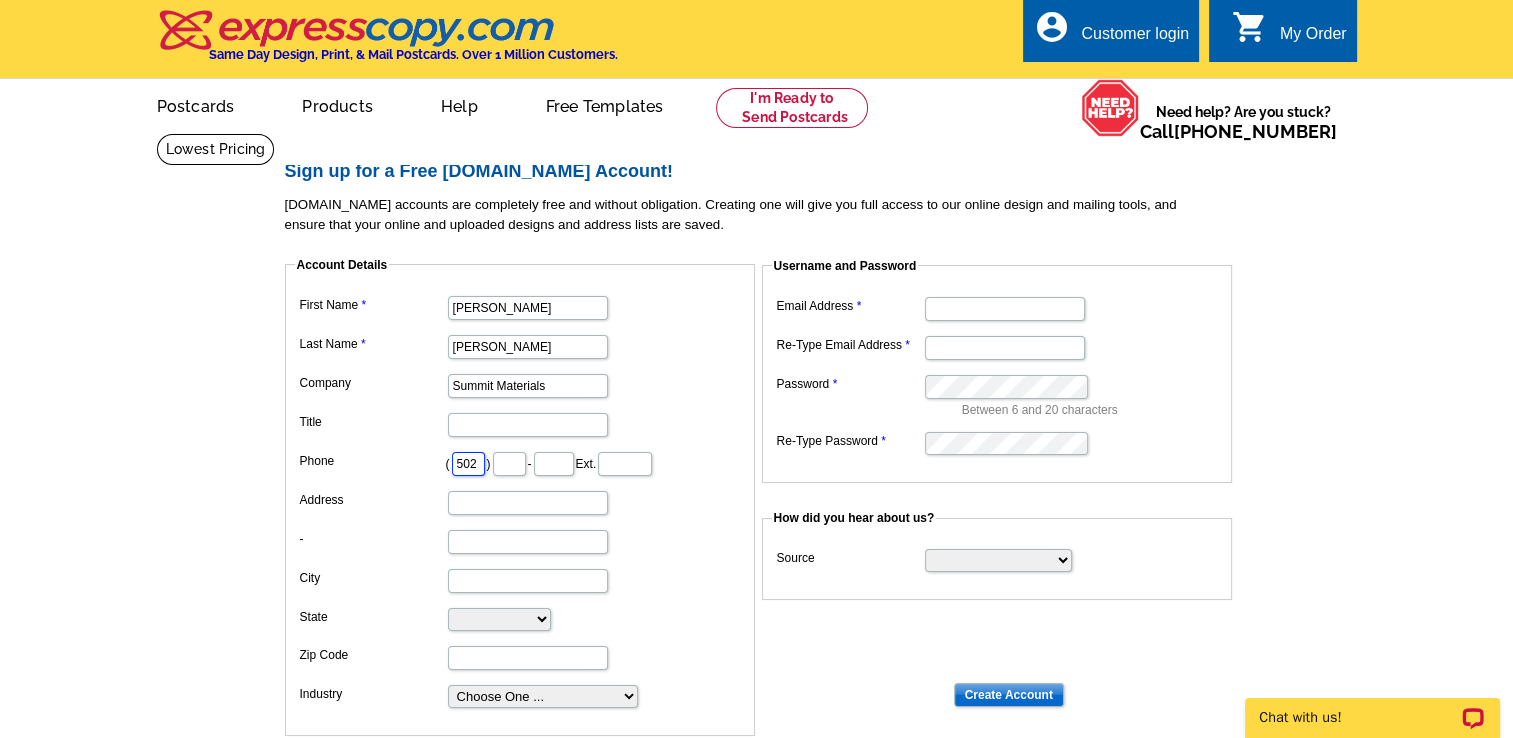 type on "594" 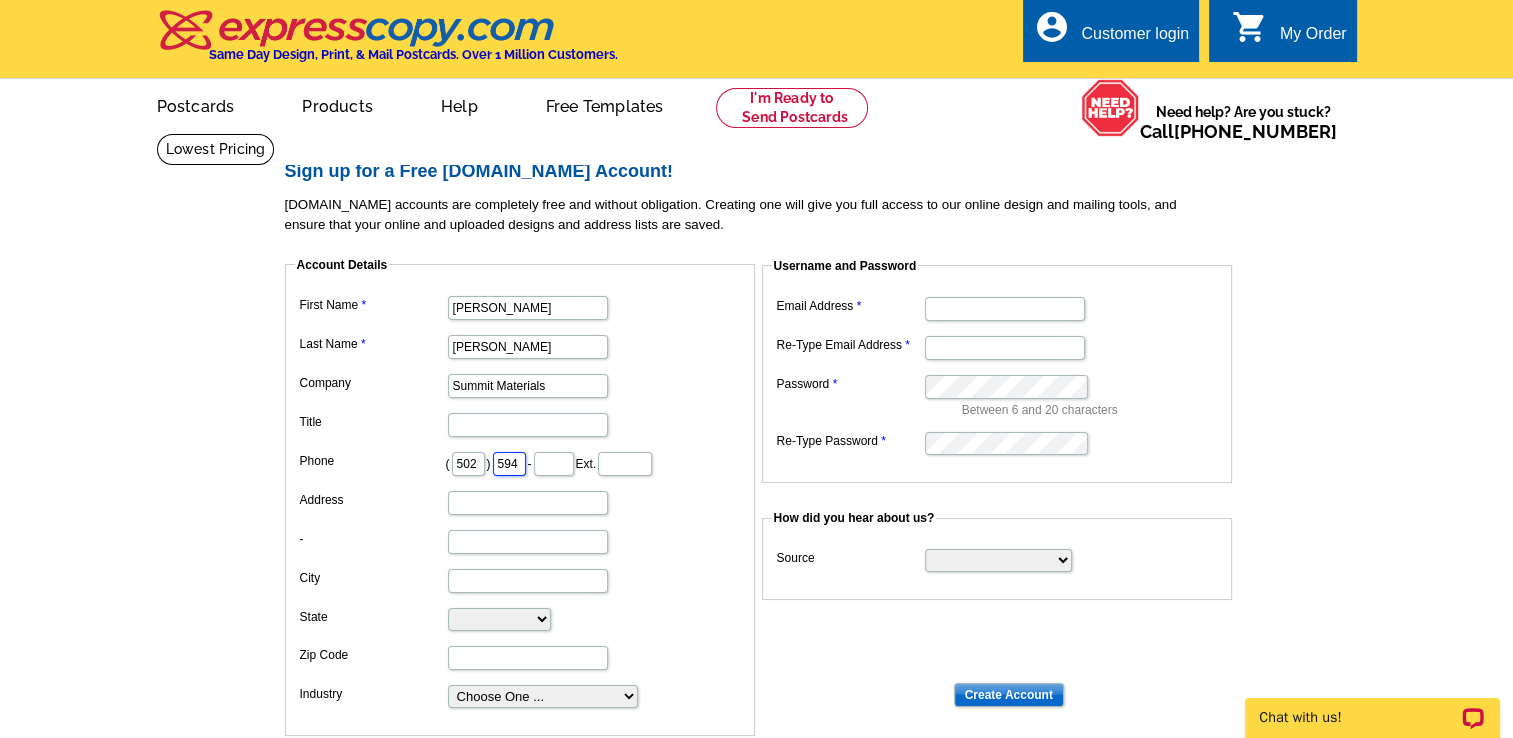 type on "0401" 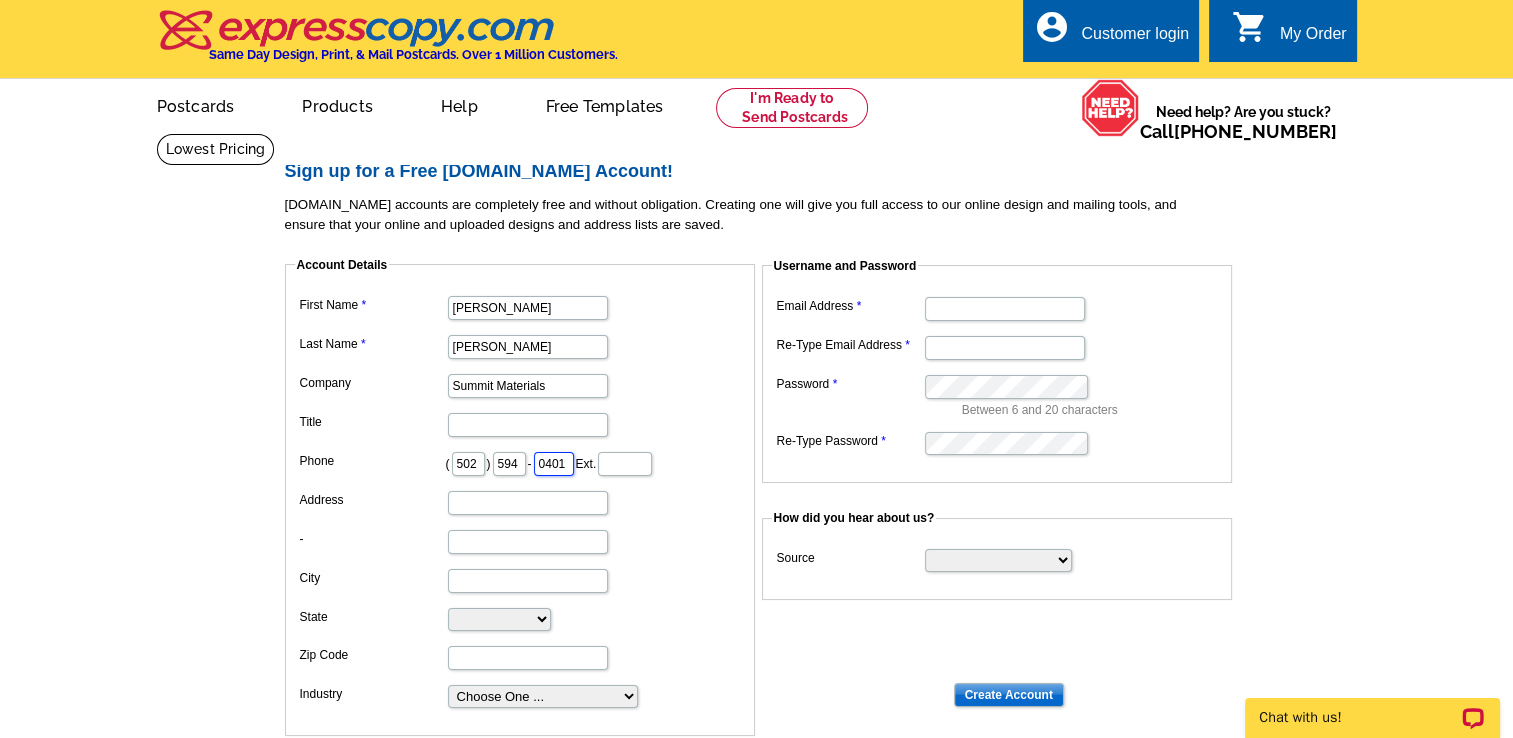 type on "[STREET_ADDRESS]" 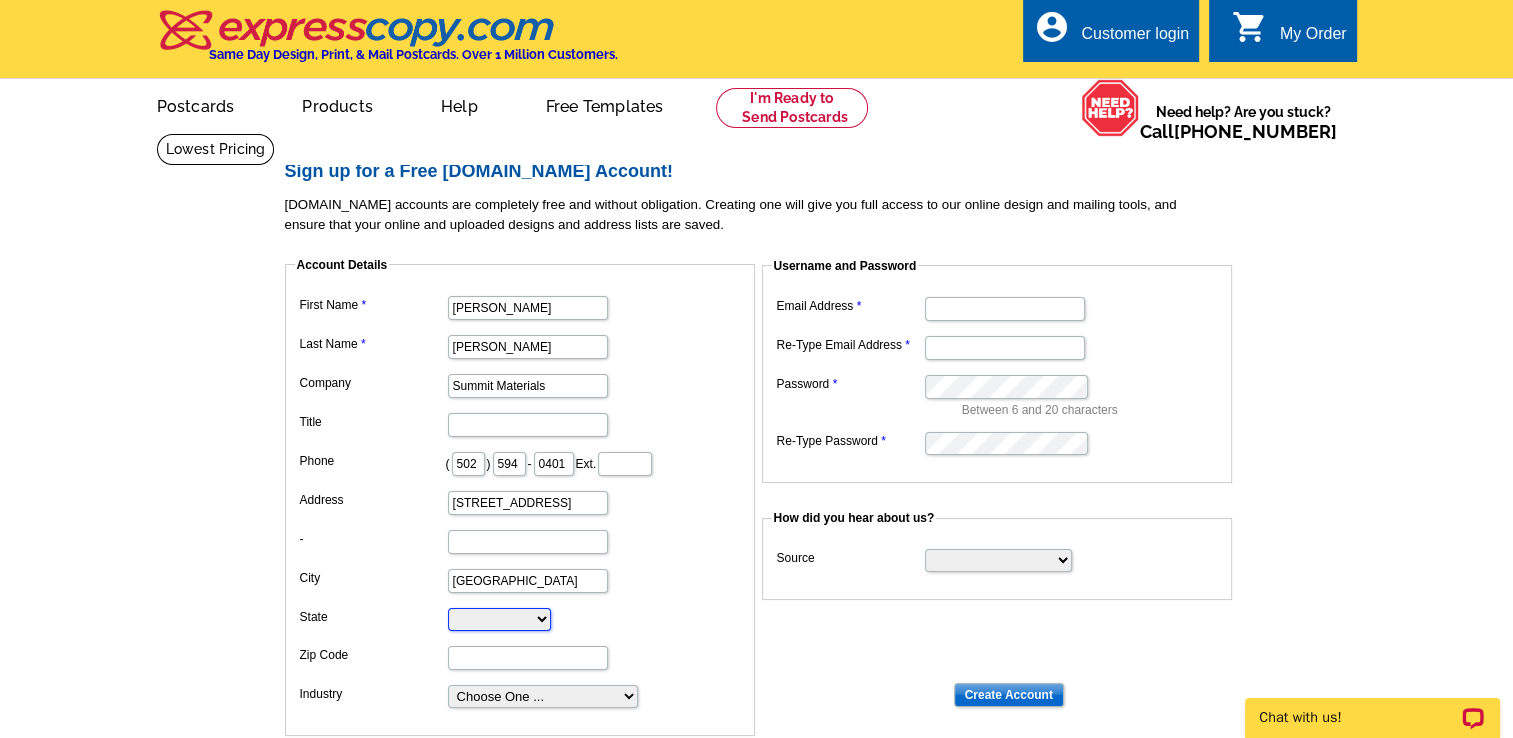 select on "CO" 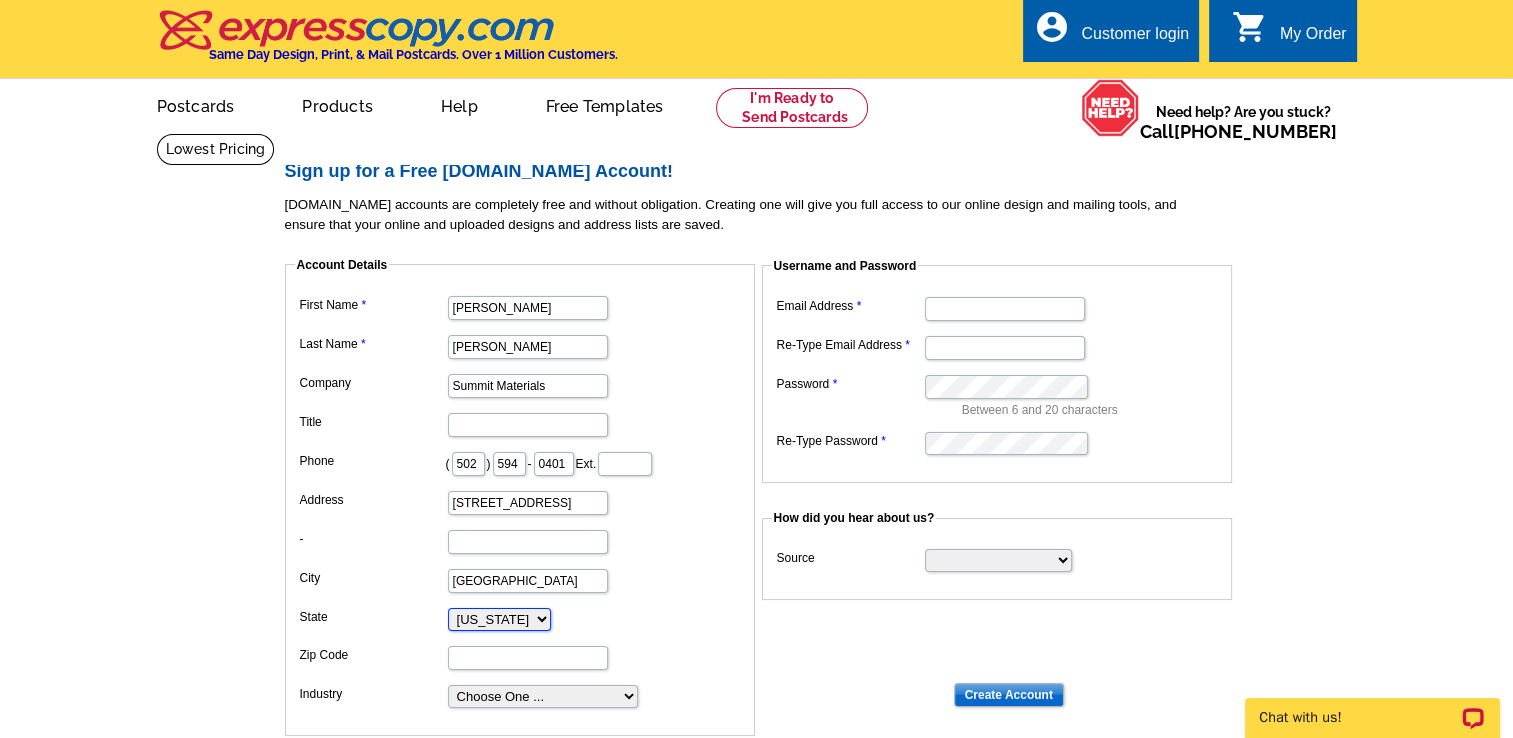 type on "80126" 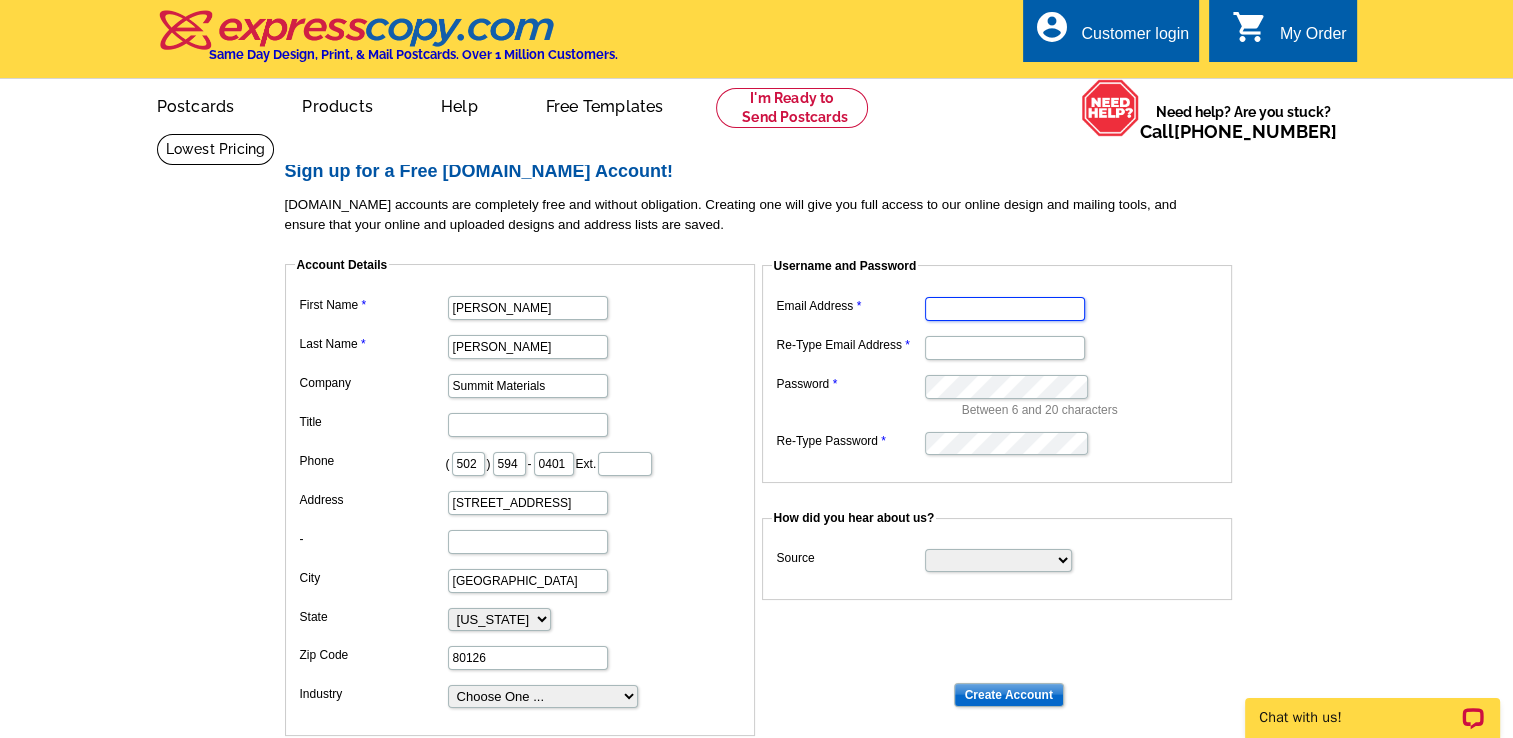 type on "[PERSON_NAME][EMAIL_ADDRESS][PERSON_NAME][DOMAIN_NAME]" 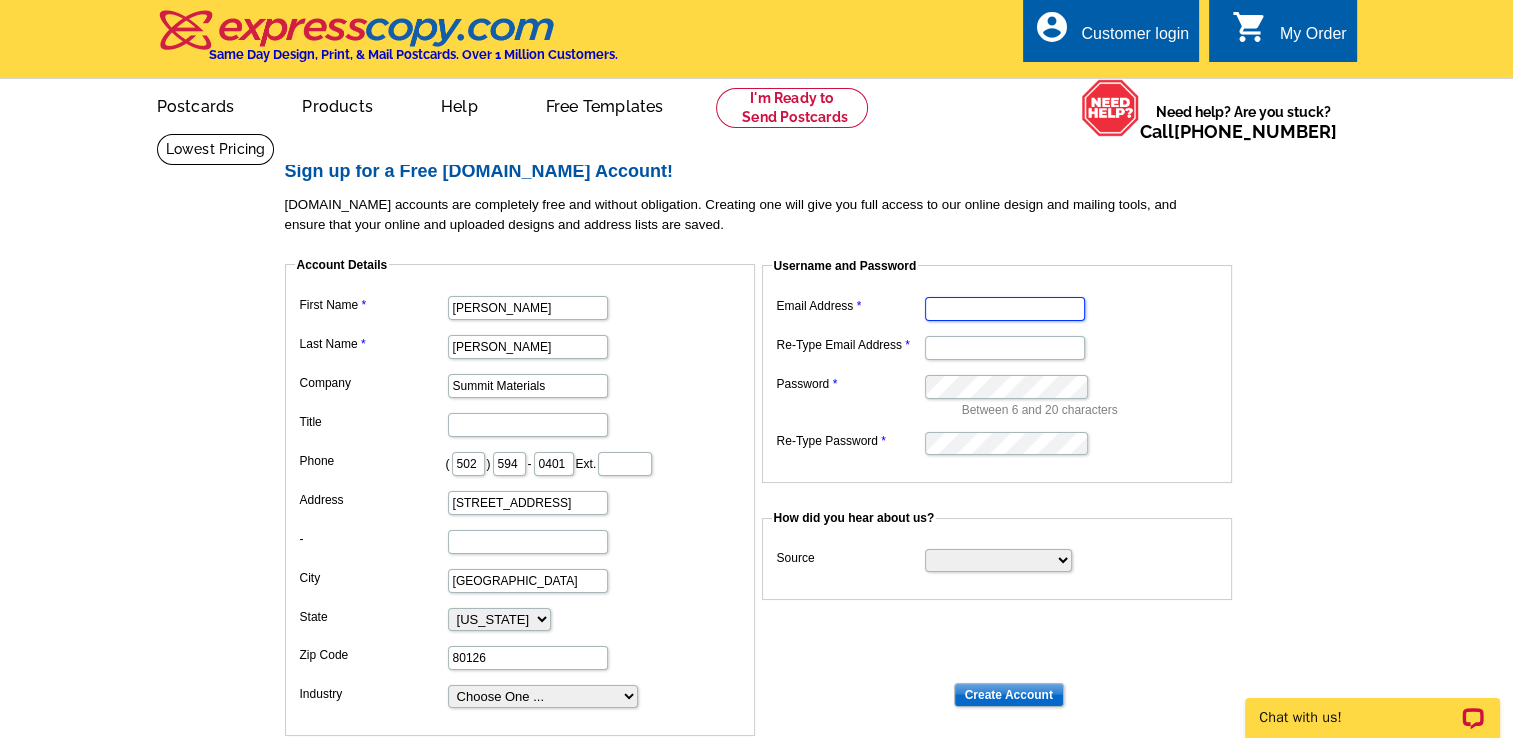 type on "[PERSON_NAME][EMAIL_ADDRESS][PERSON_NAME][DOMAIN_NAME]" 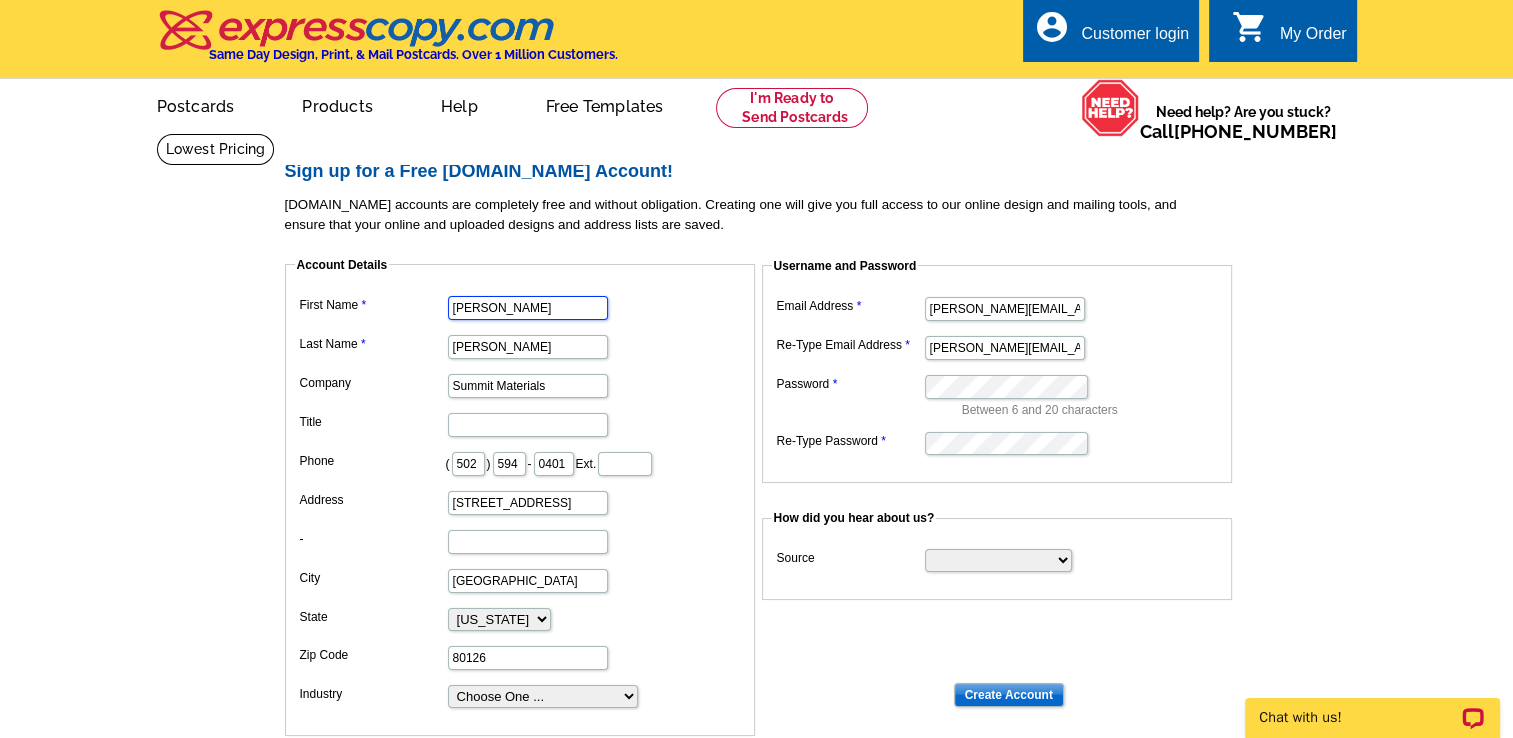 scroll, scrollTop: 0, scrollLeft: 0, axis: both 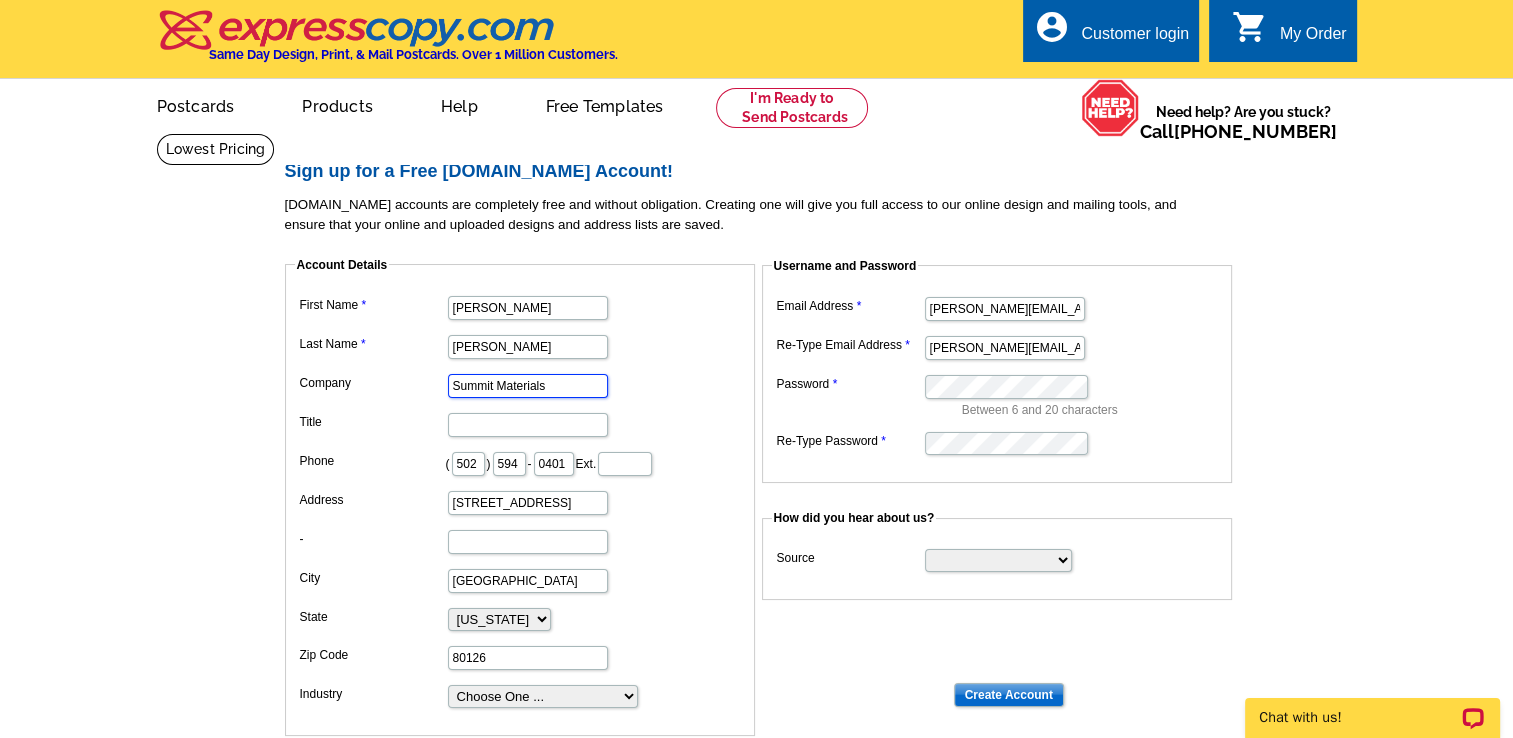 drag, startPoint x: 552, startPoint y: 382, endPoint x: 360, endPoint y: 367, distance: 192.58505 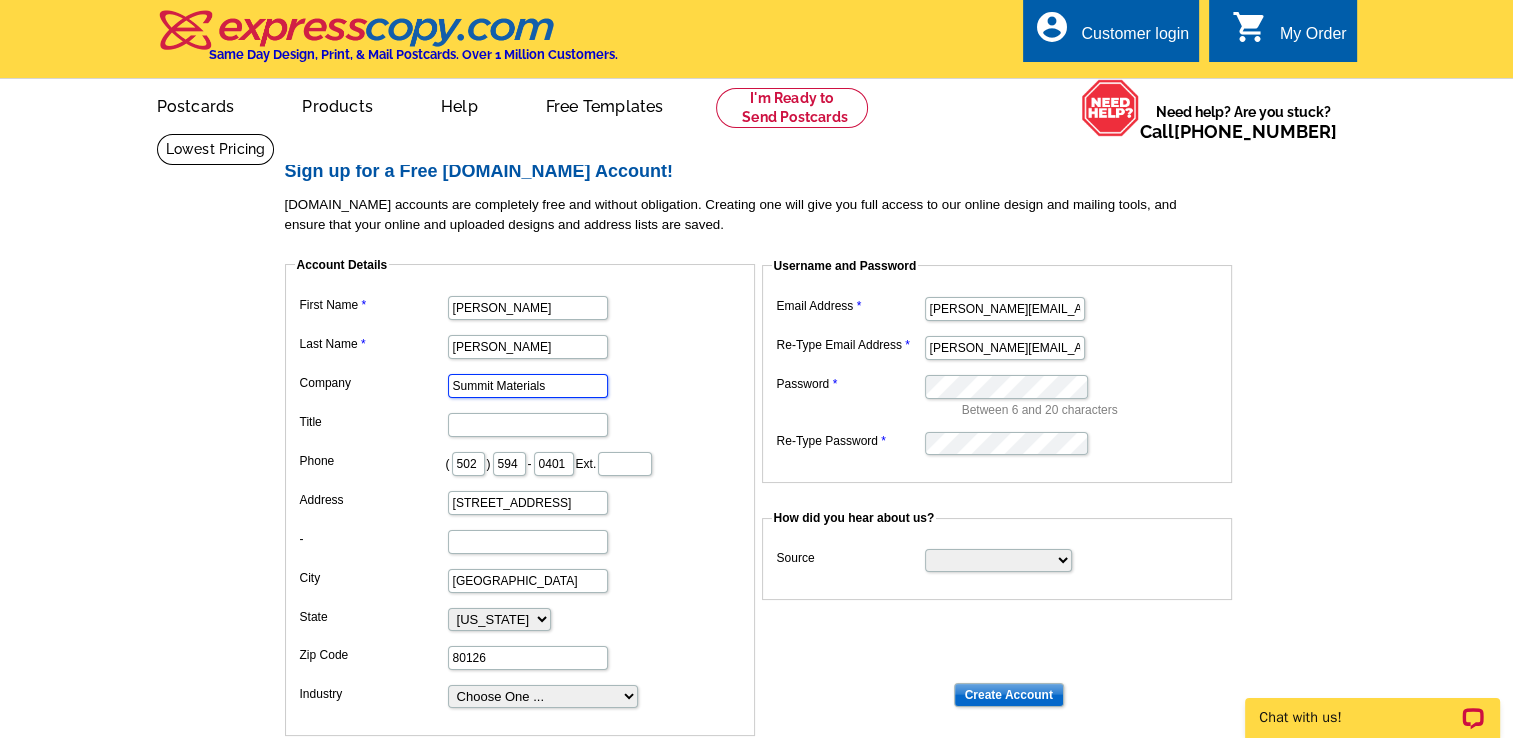 click on "First Name
[PERSON_NAME]
Last Name
[PERSON_NAME]
Company
Summit Materials
Title
Phone
( 502 )  594  -  0401  Ext.
Address
[STREET_ADDRESS]
-
City
[GEOGRAPHIC_DATA]
[US_STATE]
[US_STATE]
[US_STATE]
[US_STATE]
[US_STATE]
[US_STATE]
[US_STATE]
[US_STATE][GEOGRAPHIC_DATA]
[US_STATE]
[US_STATE]
[US_STATE]
[US_STATE]
[US_STATE]
[US_STATE]
[US_STATE]
[US_STATE]
[US_STATE]
[US_STATE]
[US_STATE]
[US_STATE]
[US_STATE]
[US_STATE]
[US_STATE]
[US_STATE]
[US_STATE]
[US_STATE]
[US_STATE]
[US_STATE]
[US_STATE]
[US_STATE]
[US_STATE]
[US_STATE]
[US_STATE]
[US_STATE]
[US_STATE]
[US_STATE]
[US_STATE]
[US_STATE]
[US_STATE]
[US_STATE]
[US_STATE]
[US_STATE]
[US_STATE]
[US_STATE]
[US_STATE]
[US_STATE]
[US_STATE][PERSON_NAME][US_STATE]
[US_STATE]
[US_STATE]
[US_STATE]" at bounding box center [520, 500] 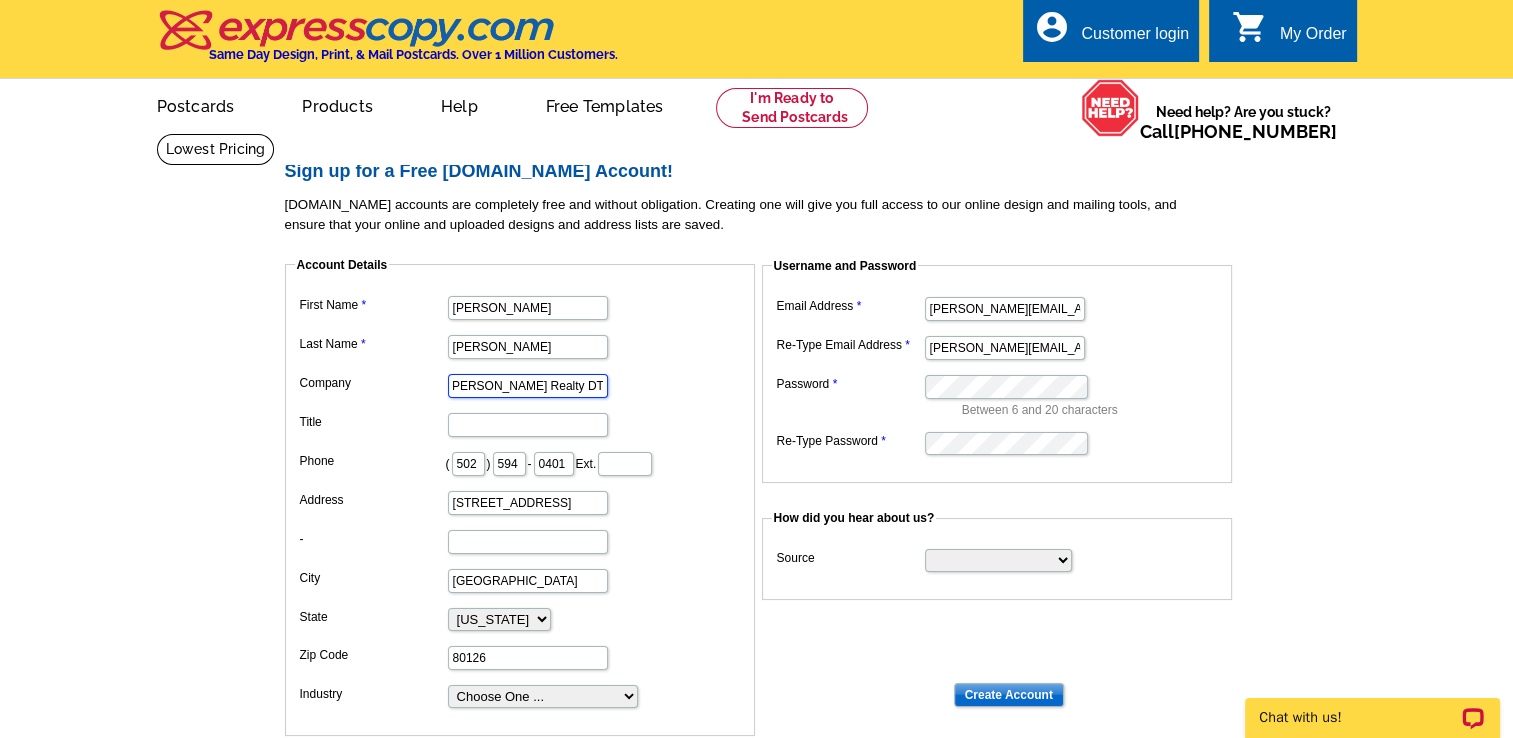 scroll, scrollTop: 0, scrollLeft: 19, axis: horizontal 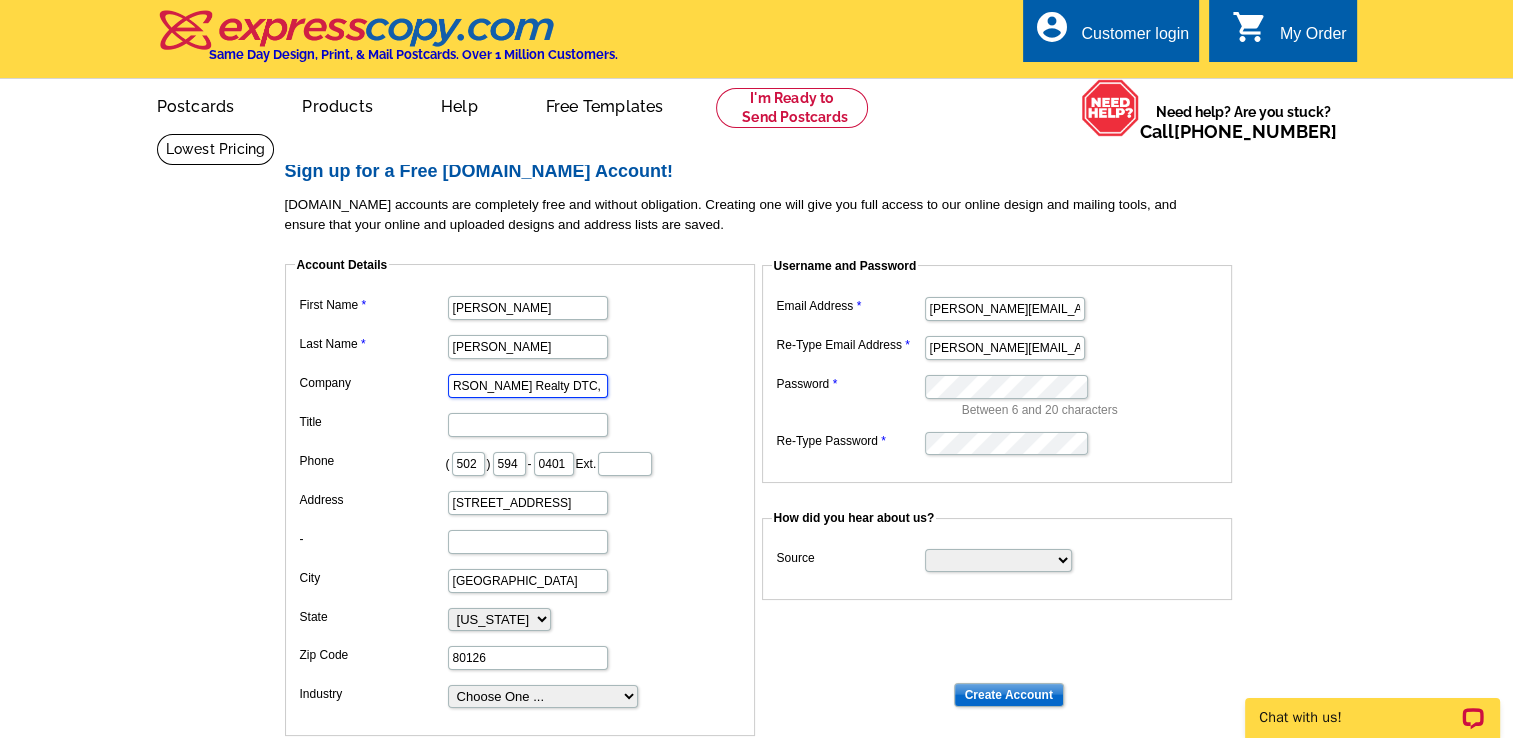 type on "[PERSON_NAME] Realty DTC, LLC" 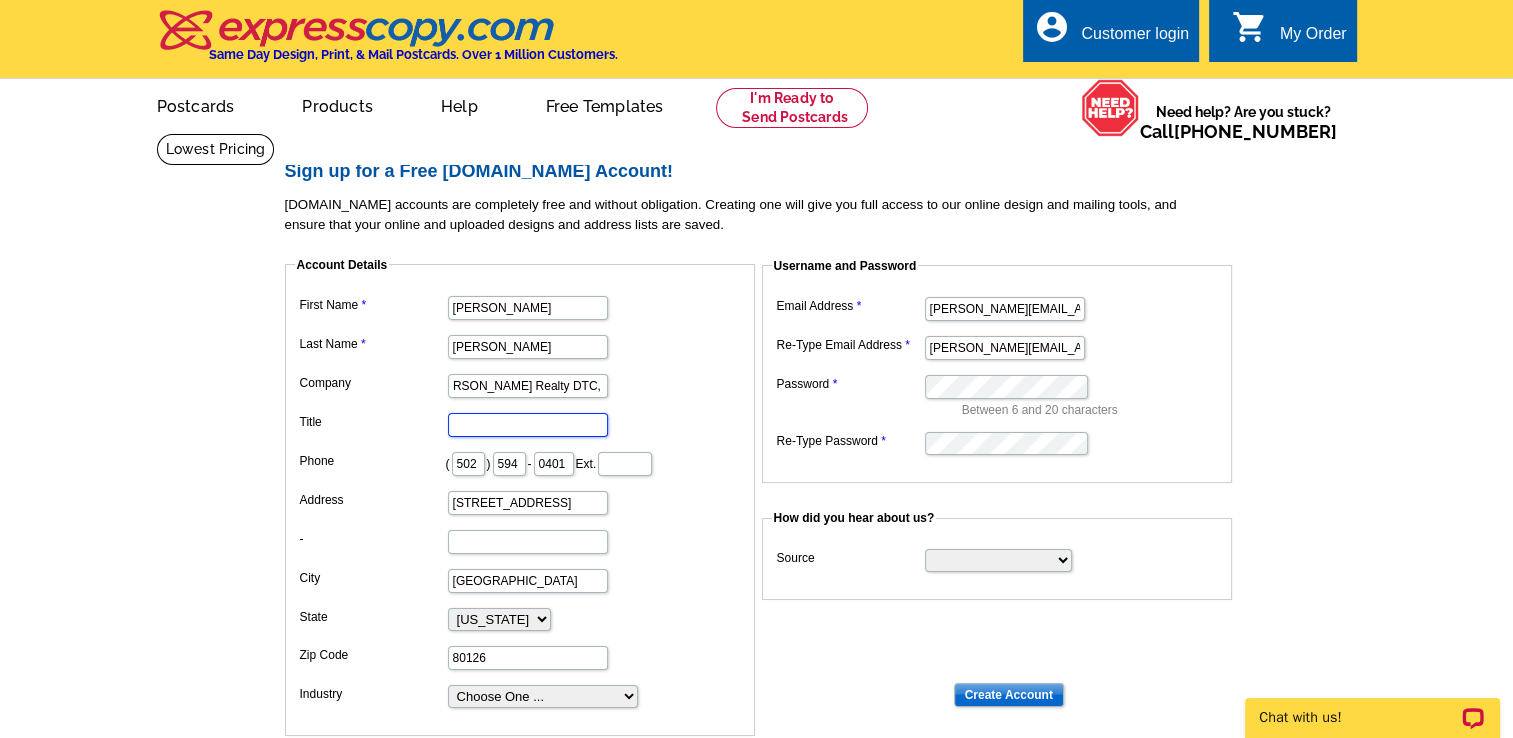 click on "Title" at bounding box center (528, 425) 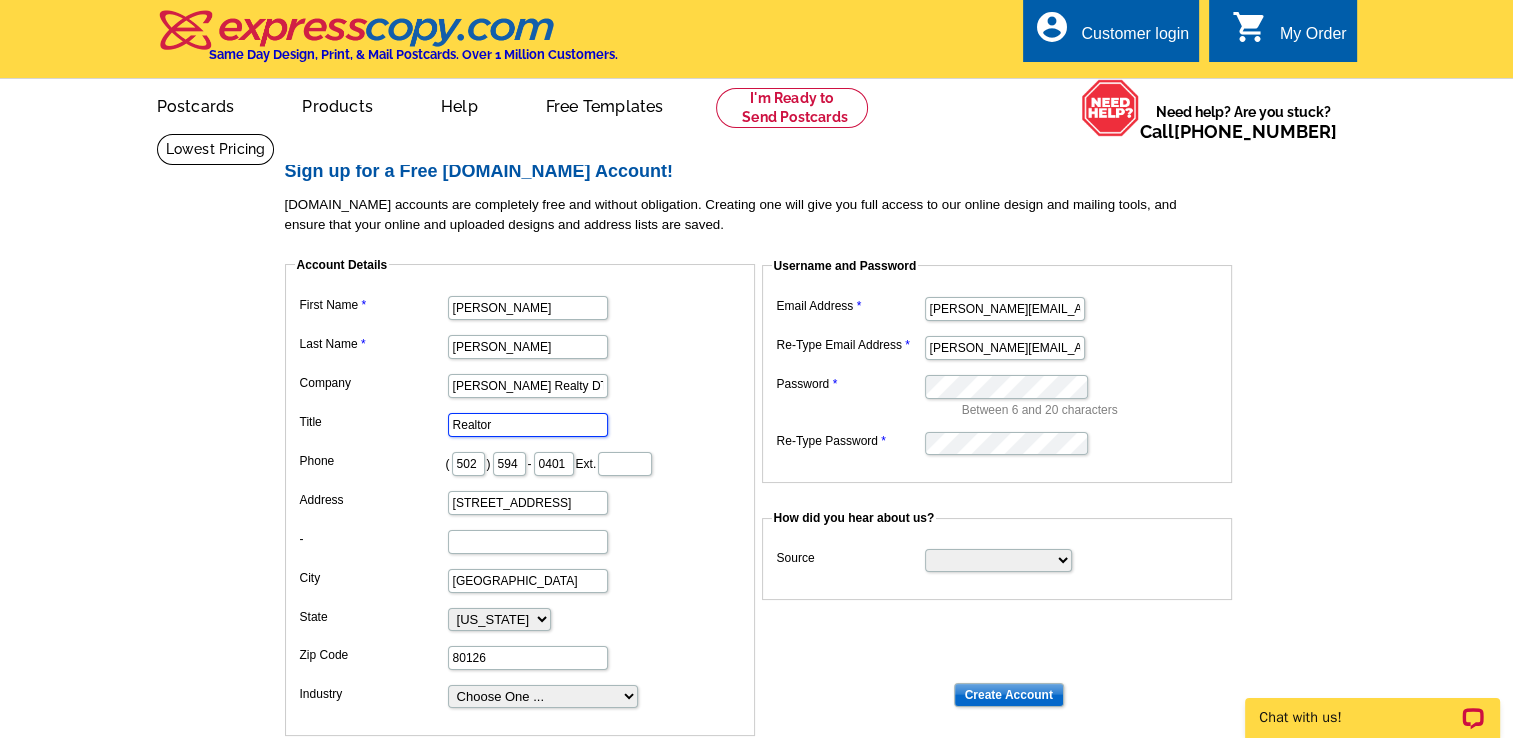 type on "Realtor" 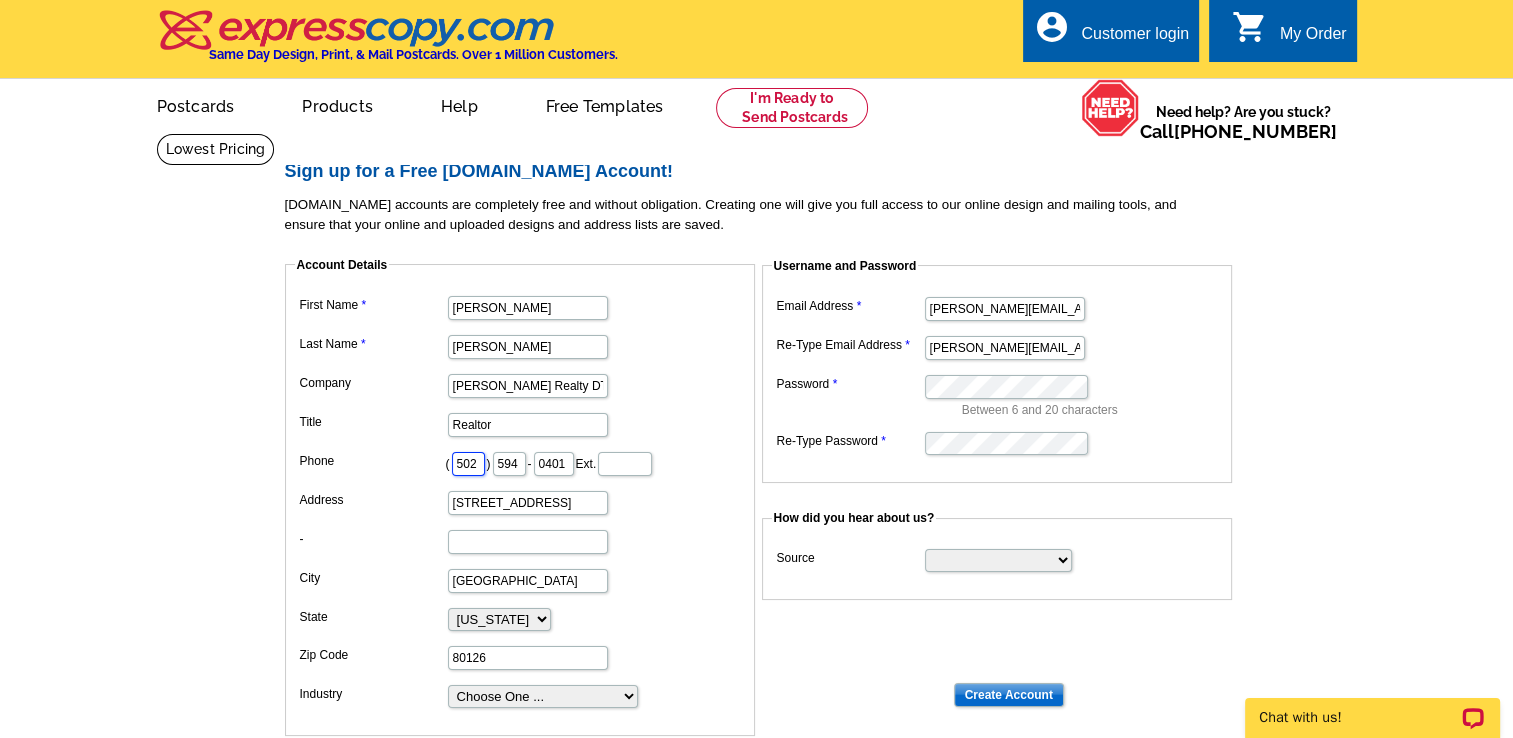 drag, startPoint x: 478, startPoint y: 461, endPoint x: 333, endPoint y: 458, distance: 145.03104 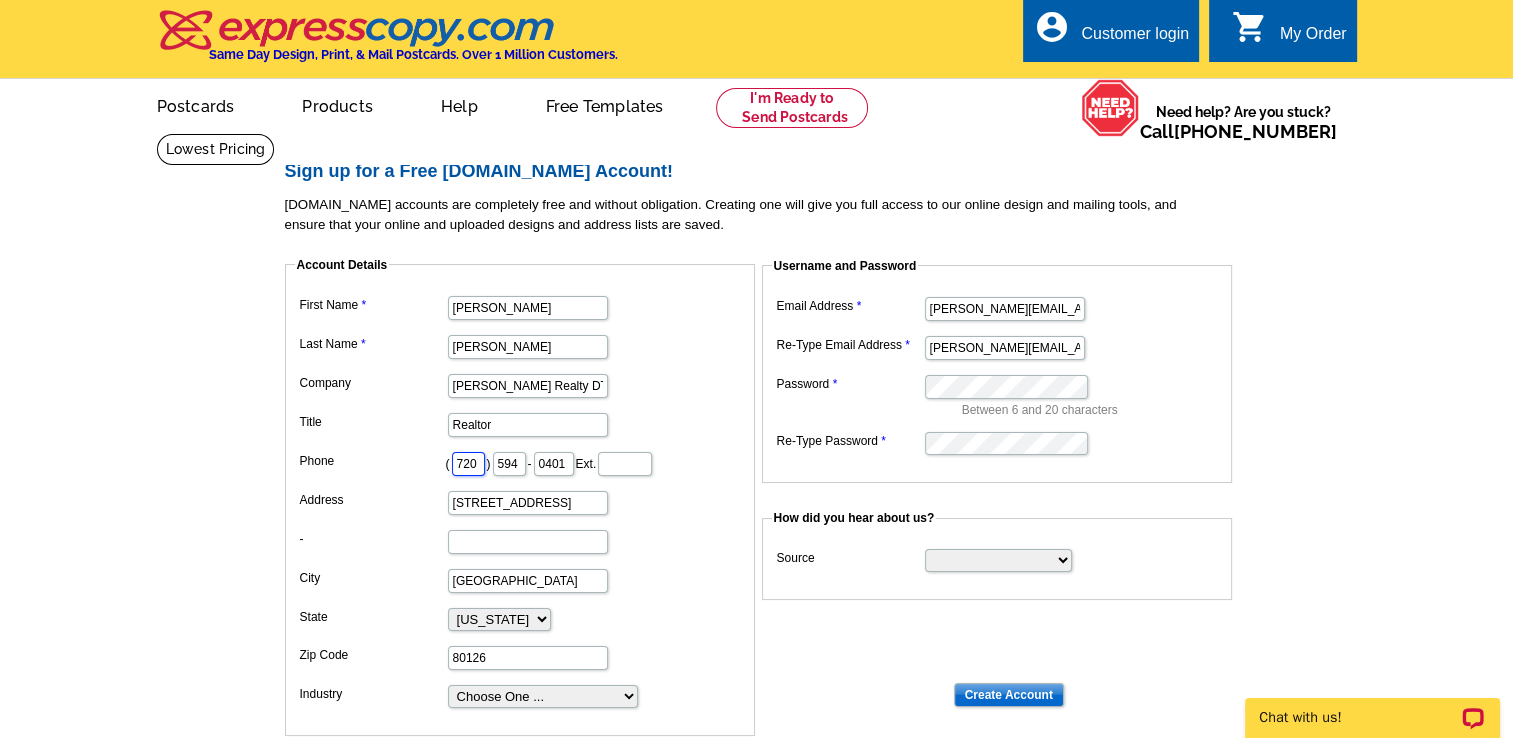 type on "720" 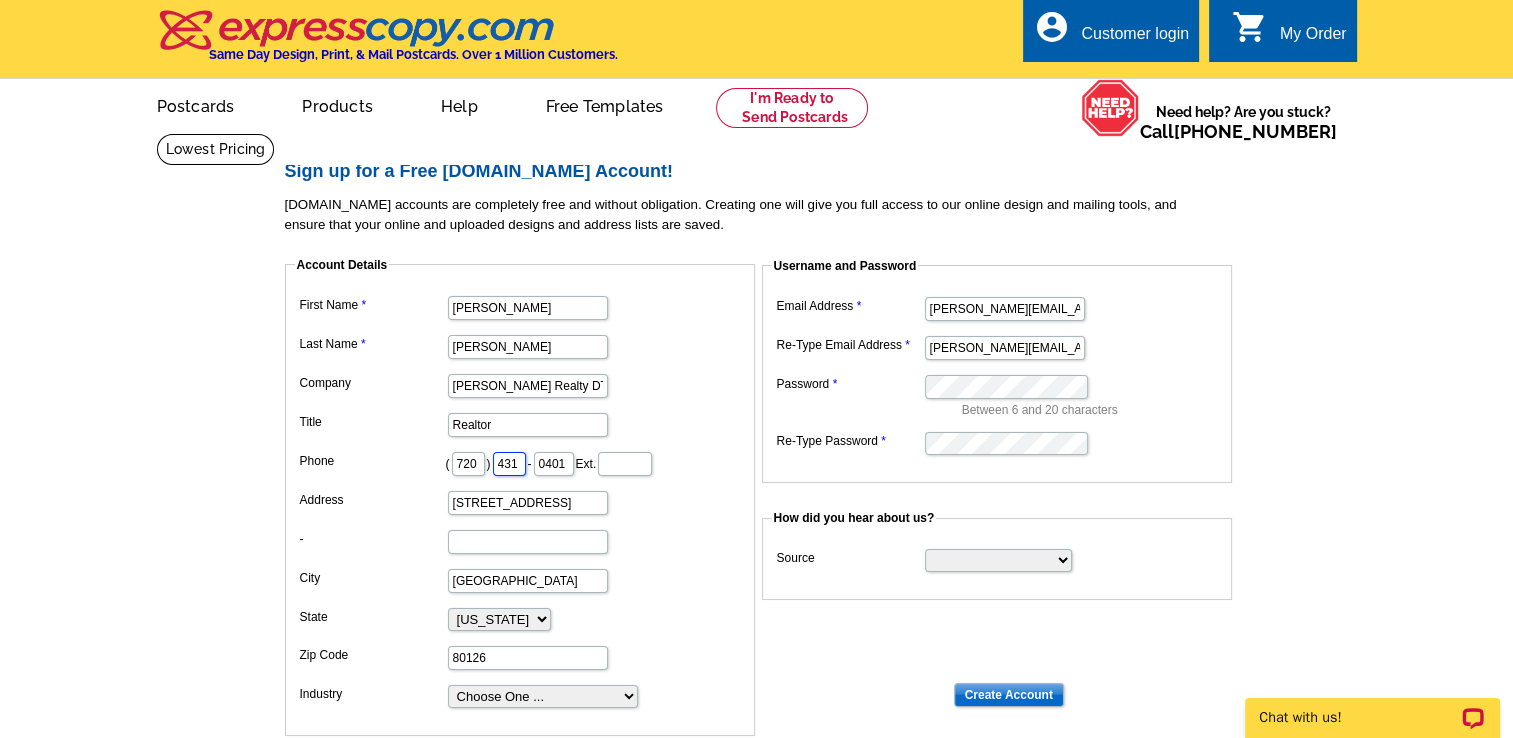 type on "431" 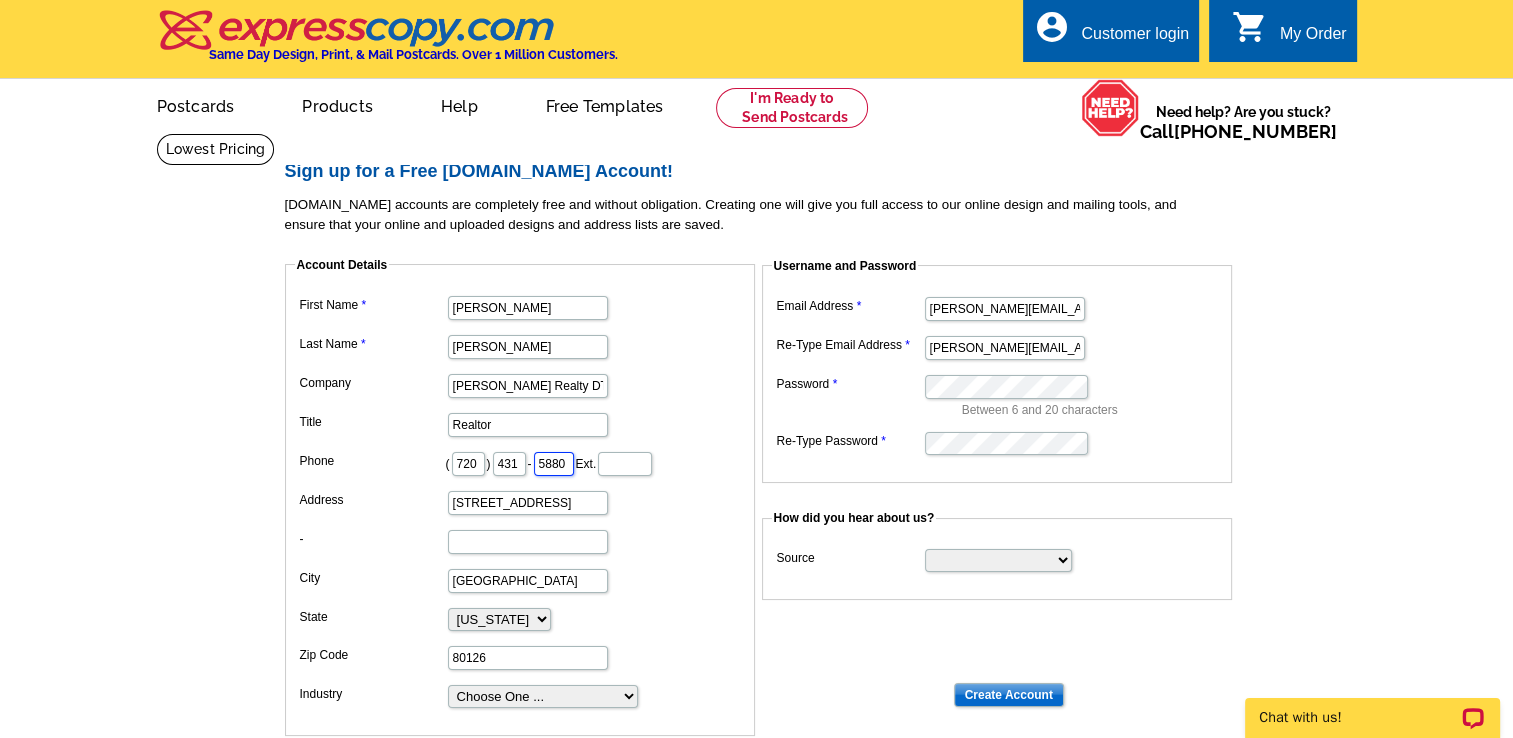 type on "5880" 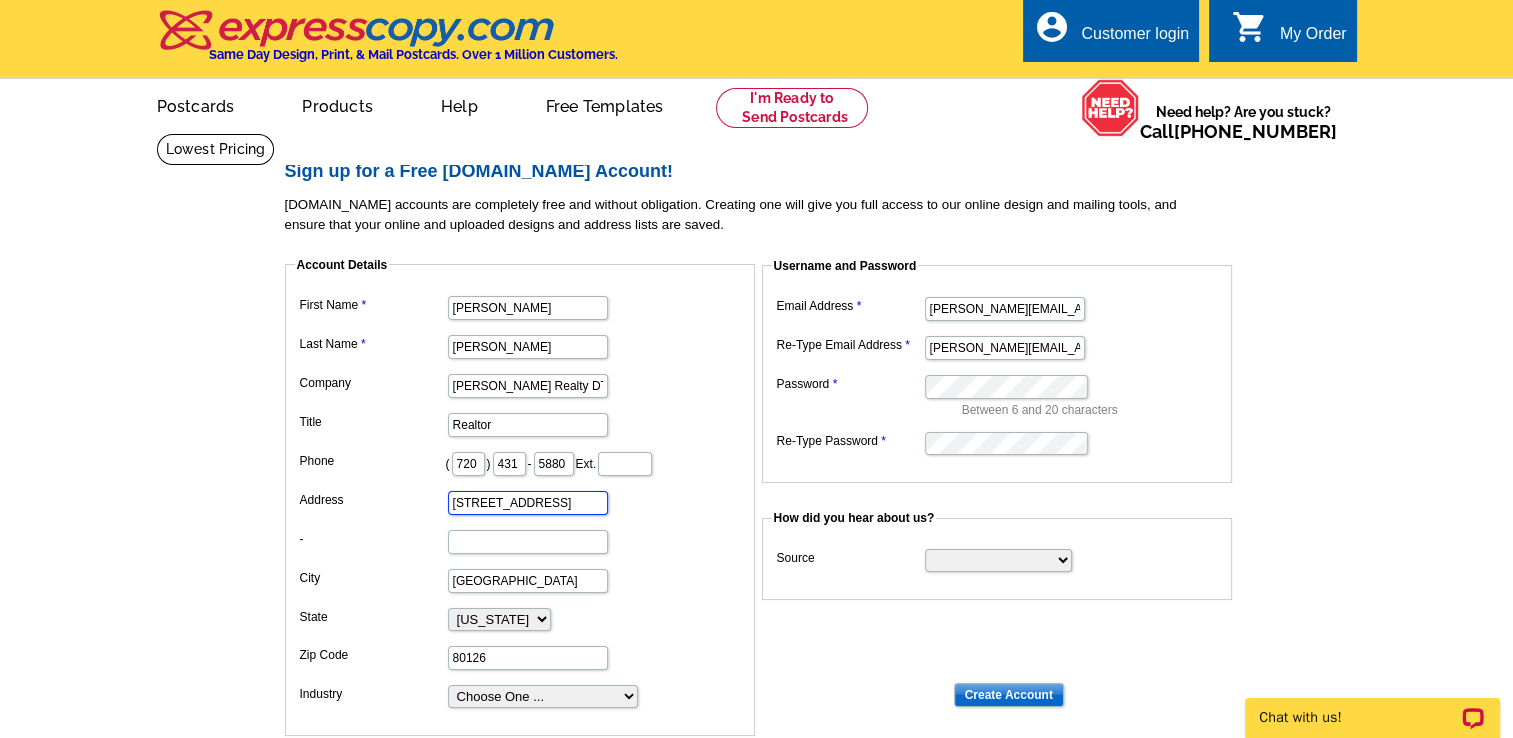 click on "[STREET_ADDRESS]" at bounding box center [528, 503] 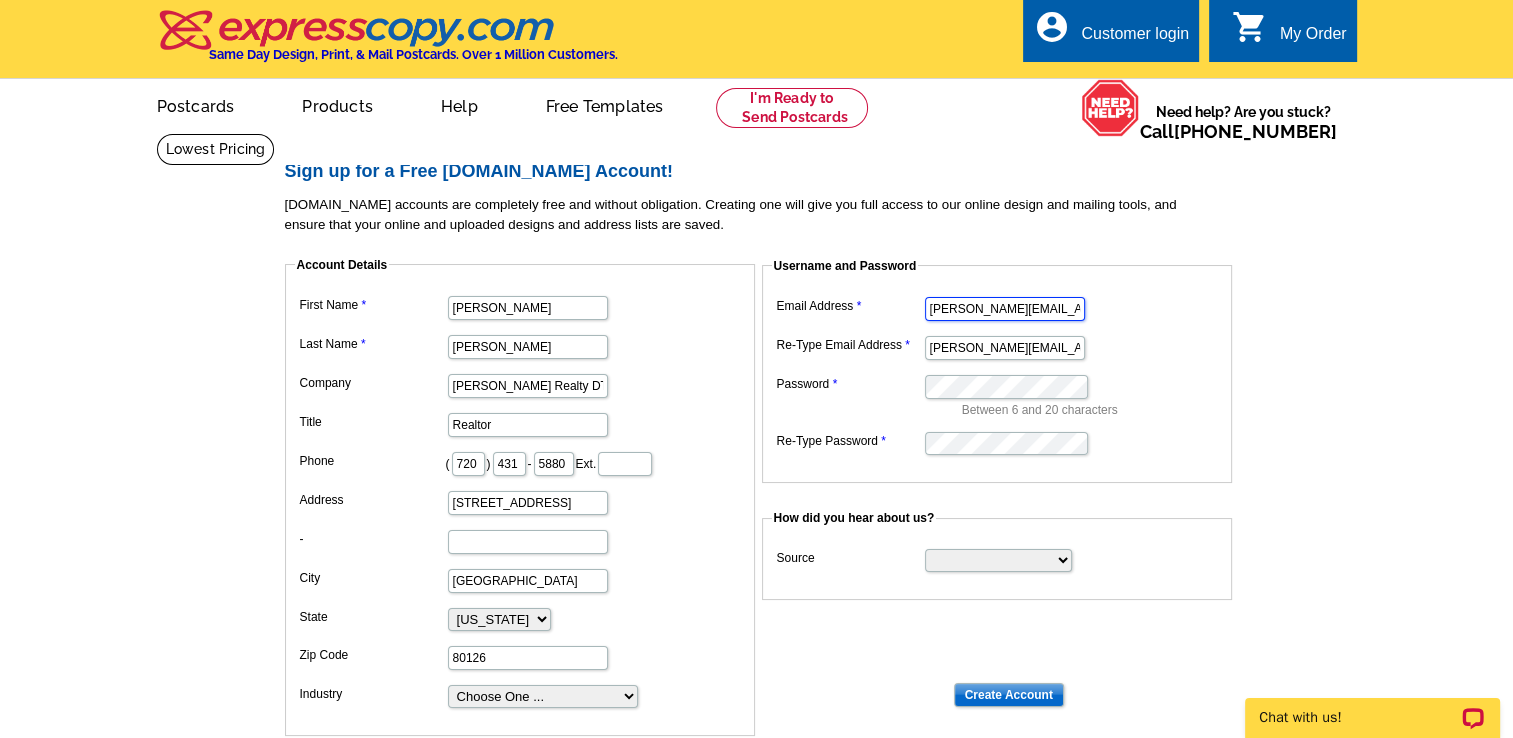 drag, startPoint x: 1080, startPoint y: 306, endPoint x: 731, endPoint y: 325, distance: 349.5168 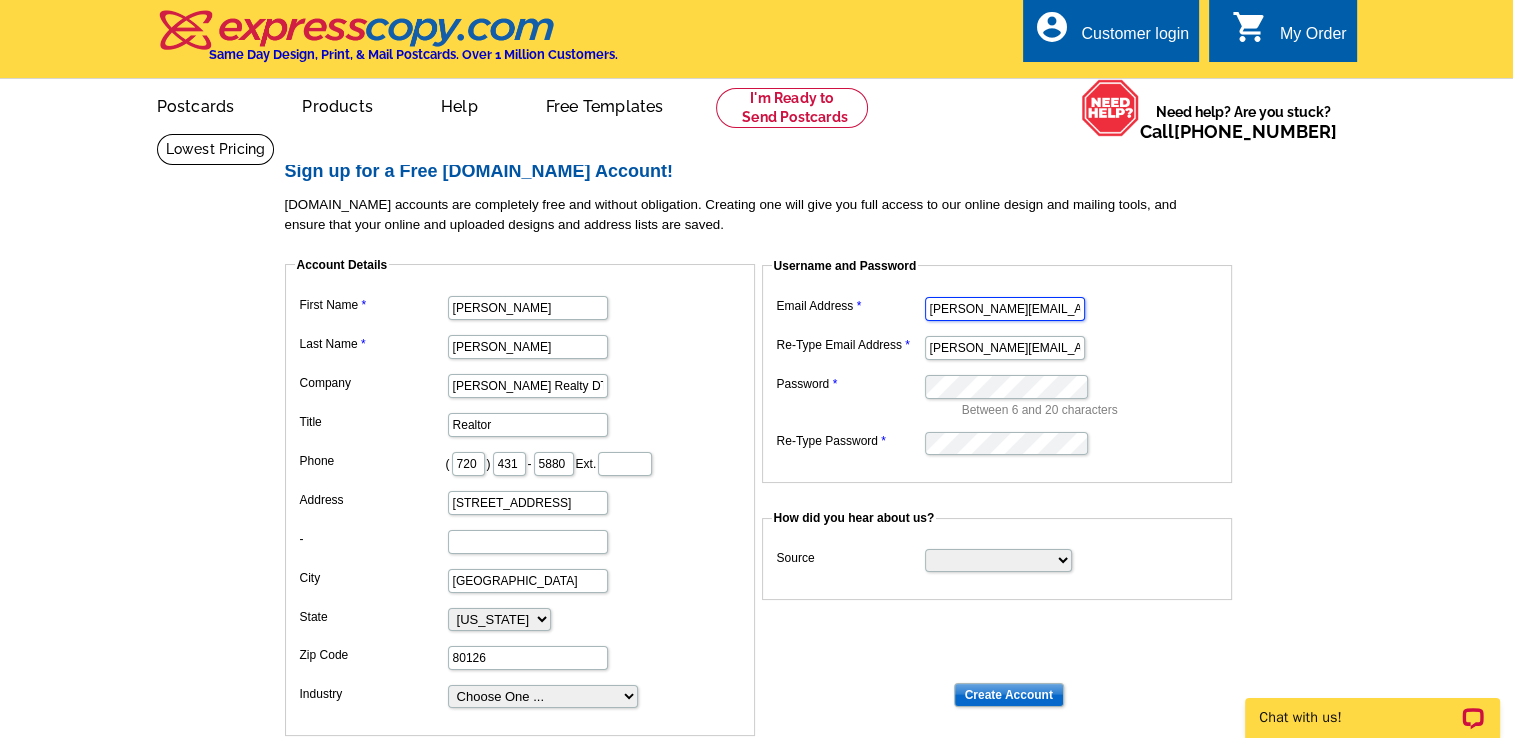 click on "Account Details
First Name
[PERSON_NAME]
Last Name
[PERSON_NAME]
Company
[PERSON_NAME] Realty DTC, LLC
Title
Realtor
Phone
( 720 )  431  -  5880  Ext.
Address
[STREET_ADDRESS]
-
City
[GEOGRAPHIC_DATA]
[US_STATE]
[US_STATE]
[US_STATE]
[US_STATE]
[US_STATE]
[US_STATE]
[US_STATE]
[US_STATE][GEOGRAPHIC_DATA]
[US_STATE]
[US_STATE]
[US_STATE]
[US_STATE]
[US_STATE]
[US_STATE]
[US_STATE]
[US_STATE]
[US_STATE]
[US_STATE]
[US_STATE]
[US_STATE]
[US_STATE]
[US_STATE]
[US_STATE]
[US_STATE]
[US_STATE]
[US_STATE]
[US_STATE]
[US_STATE]
[US_STATE]
[US_STATE]
[US_STATE]
[US_STATE]
[US_STATE]
[US_STATE]
[US_STATE]
[US_STATE]
[US_STATE]
[US_STATE]
[US_STATE]
[US_STATE]
[US_STATE]
[US_STATE]
[US_STATE]
[US_STATE]
[US_STATE]
[US_STATE]
[US_STATE]" at bounding box center [765, 477] 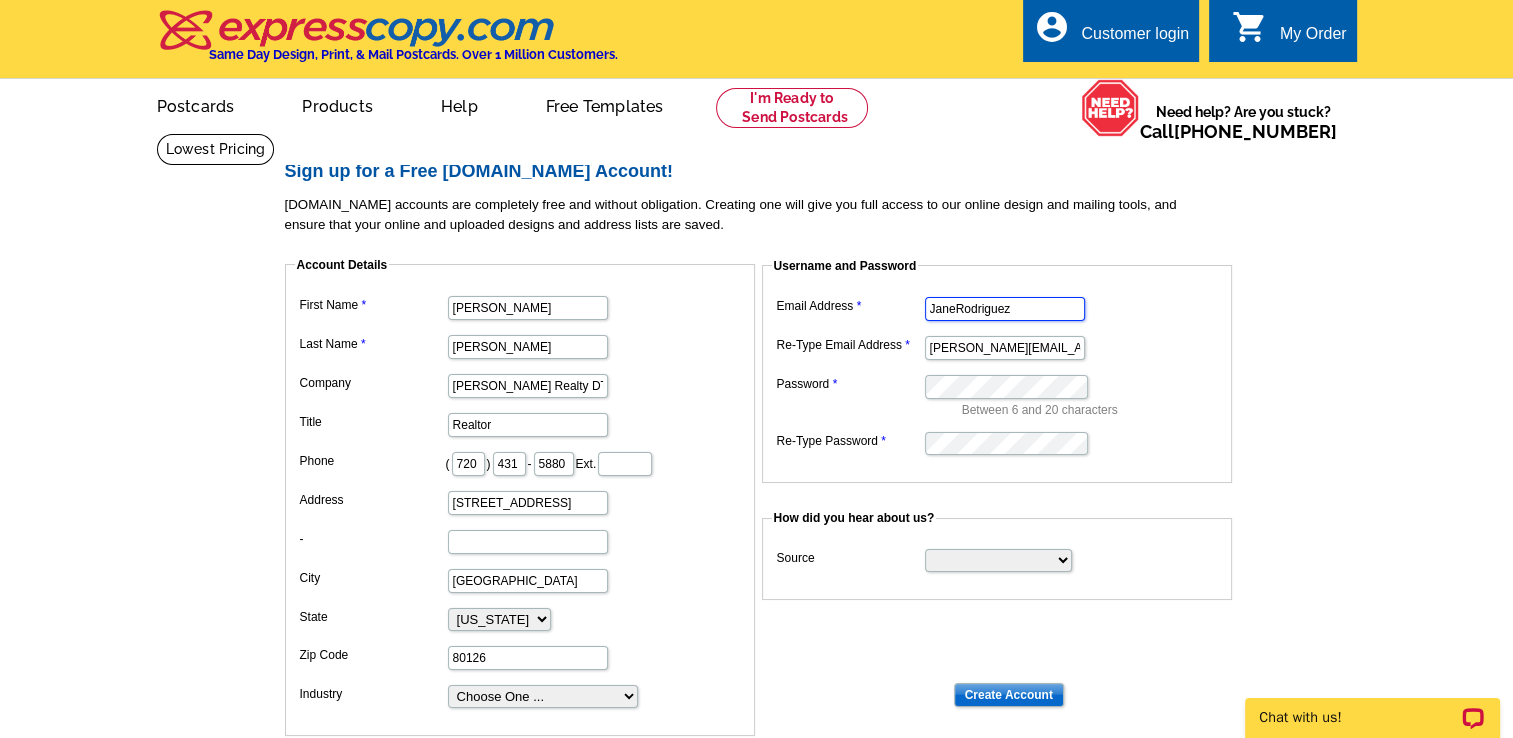 type on "[EMAIL_ADDRESS][DOMAIN_NAME]" 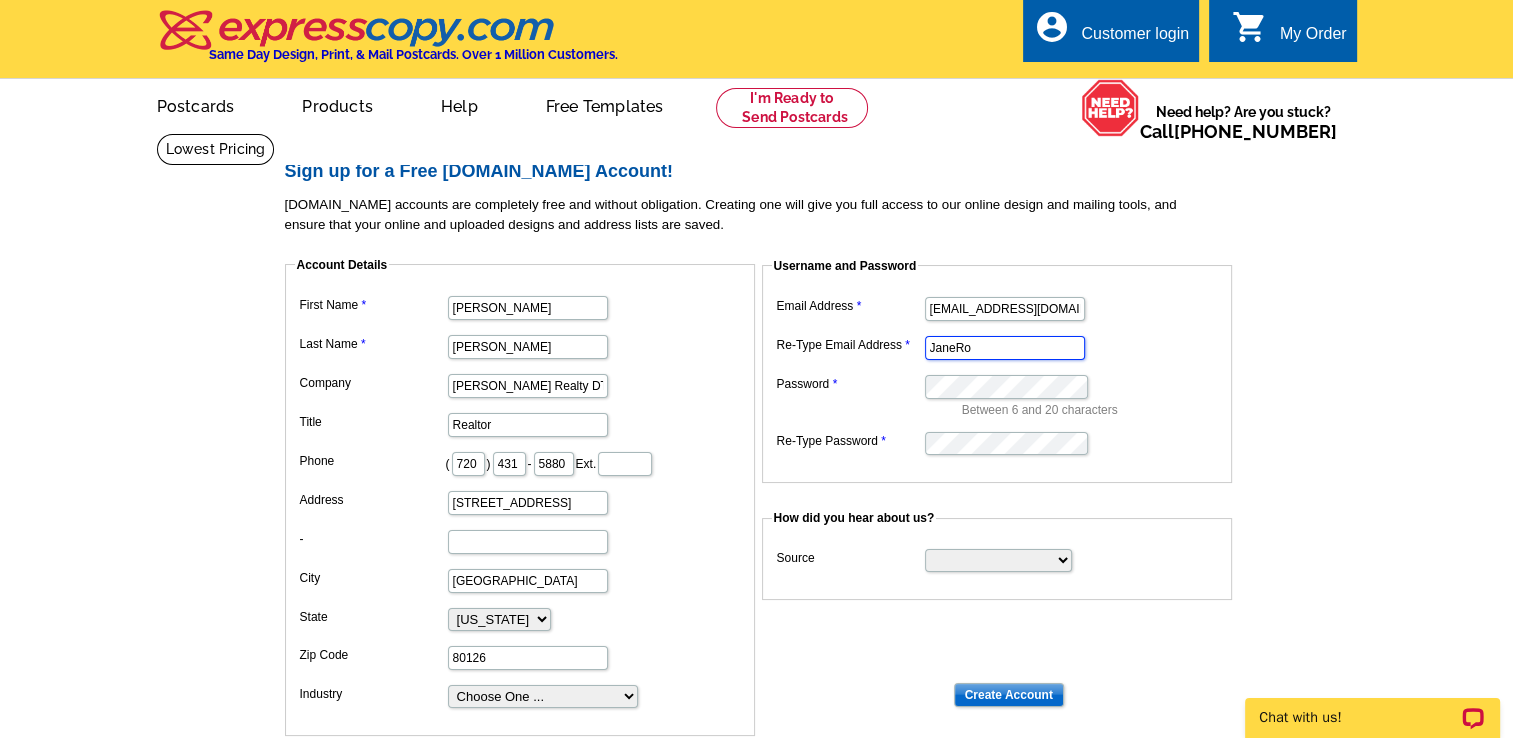 type on "[EMAIL_ADDRESS][DOMAIN_NAME]" 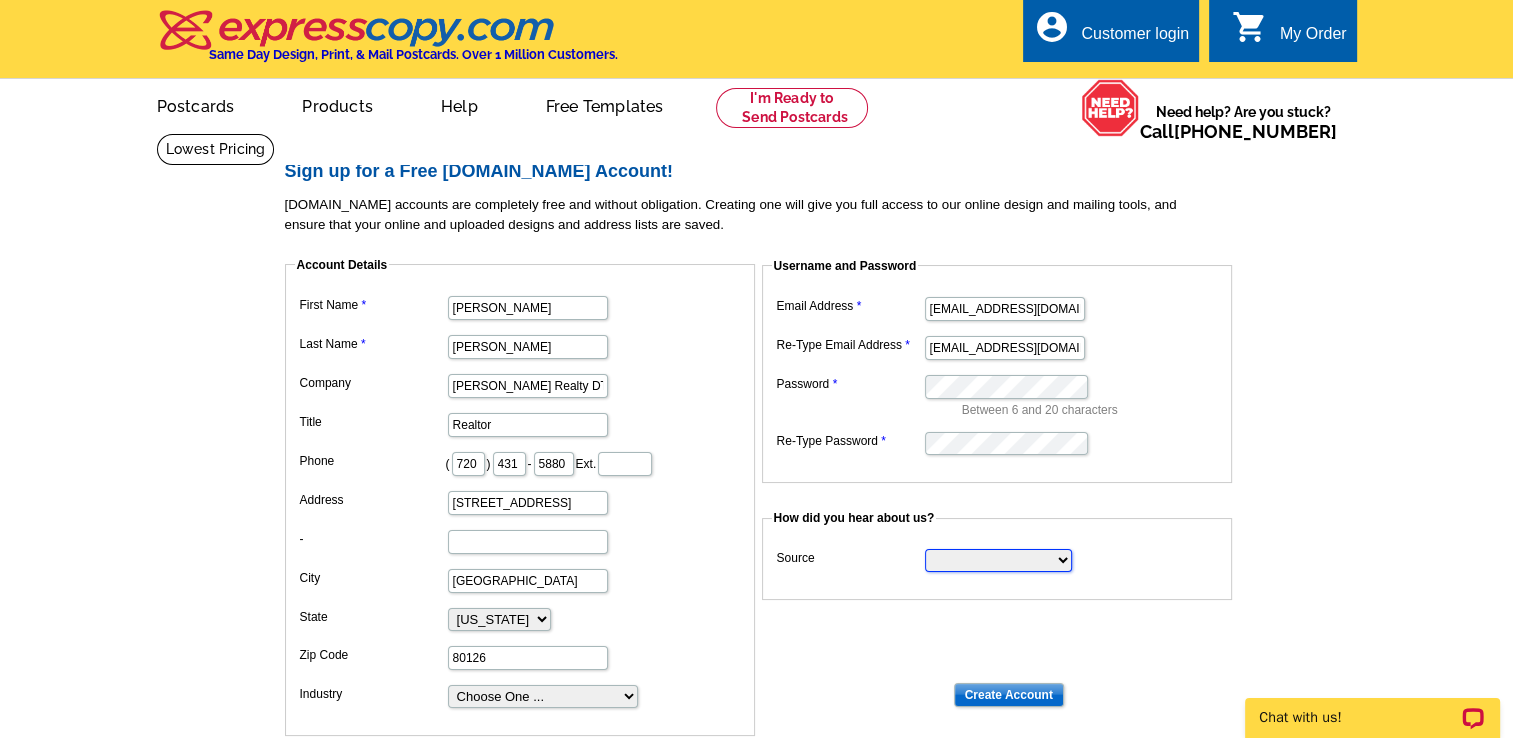 click on "Search Engine
Television Ad
Direct Mail Postcard
Email
Referred by a friend
Other" at bounding box center [998, 560] 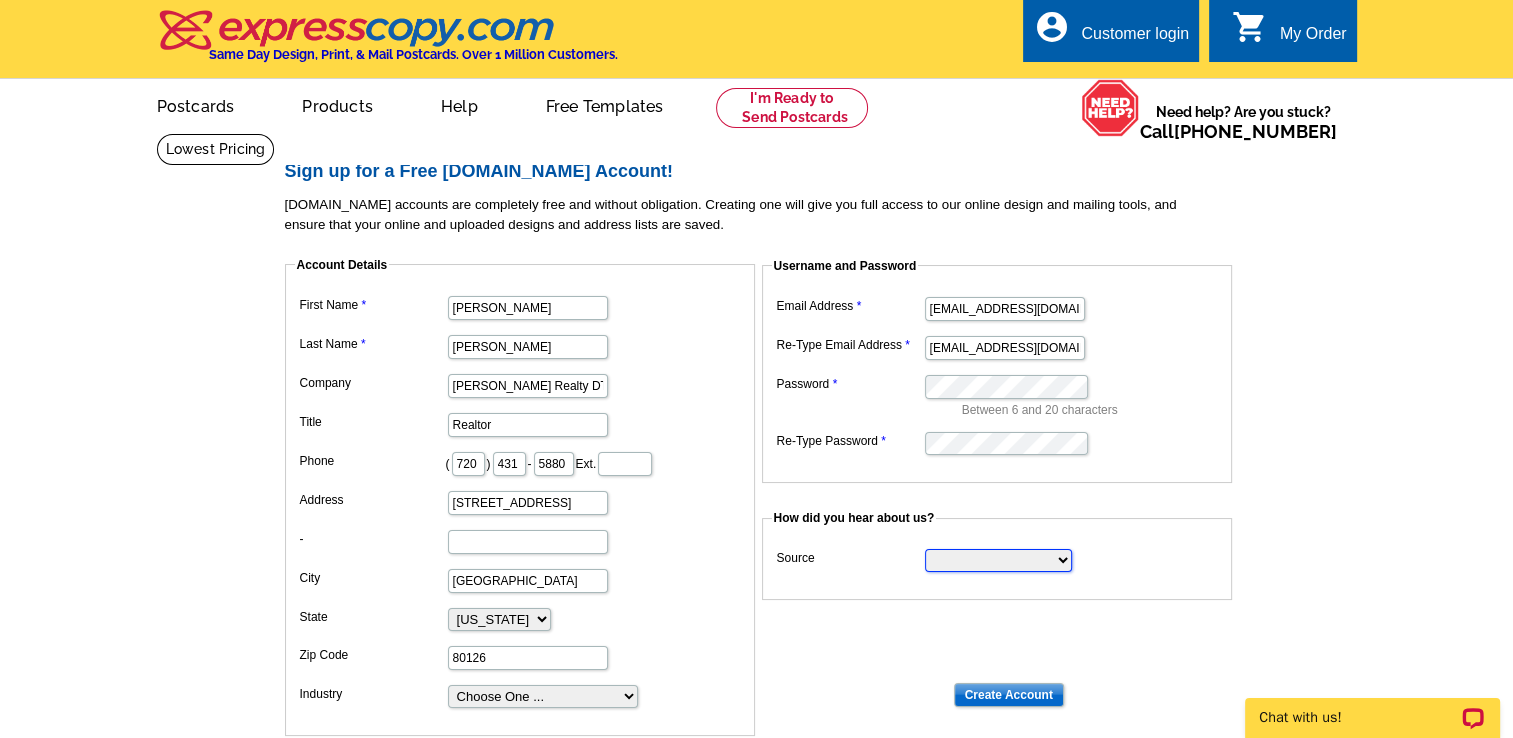 select on "referral" 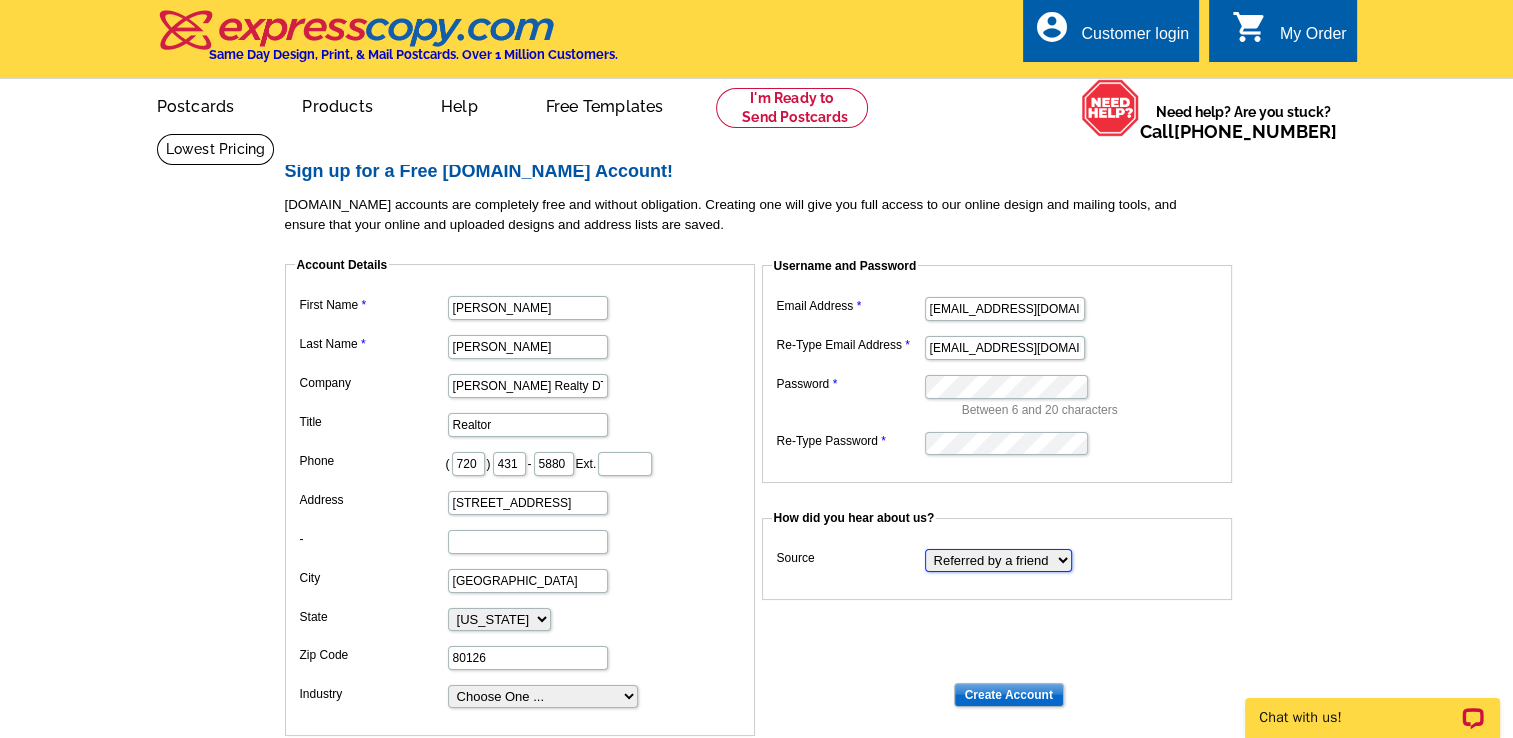 click on "Search Engine
Television Ad
Direct Mail Postcard
Email
Referred by a friend
Other" at bounding box center [998, 560] 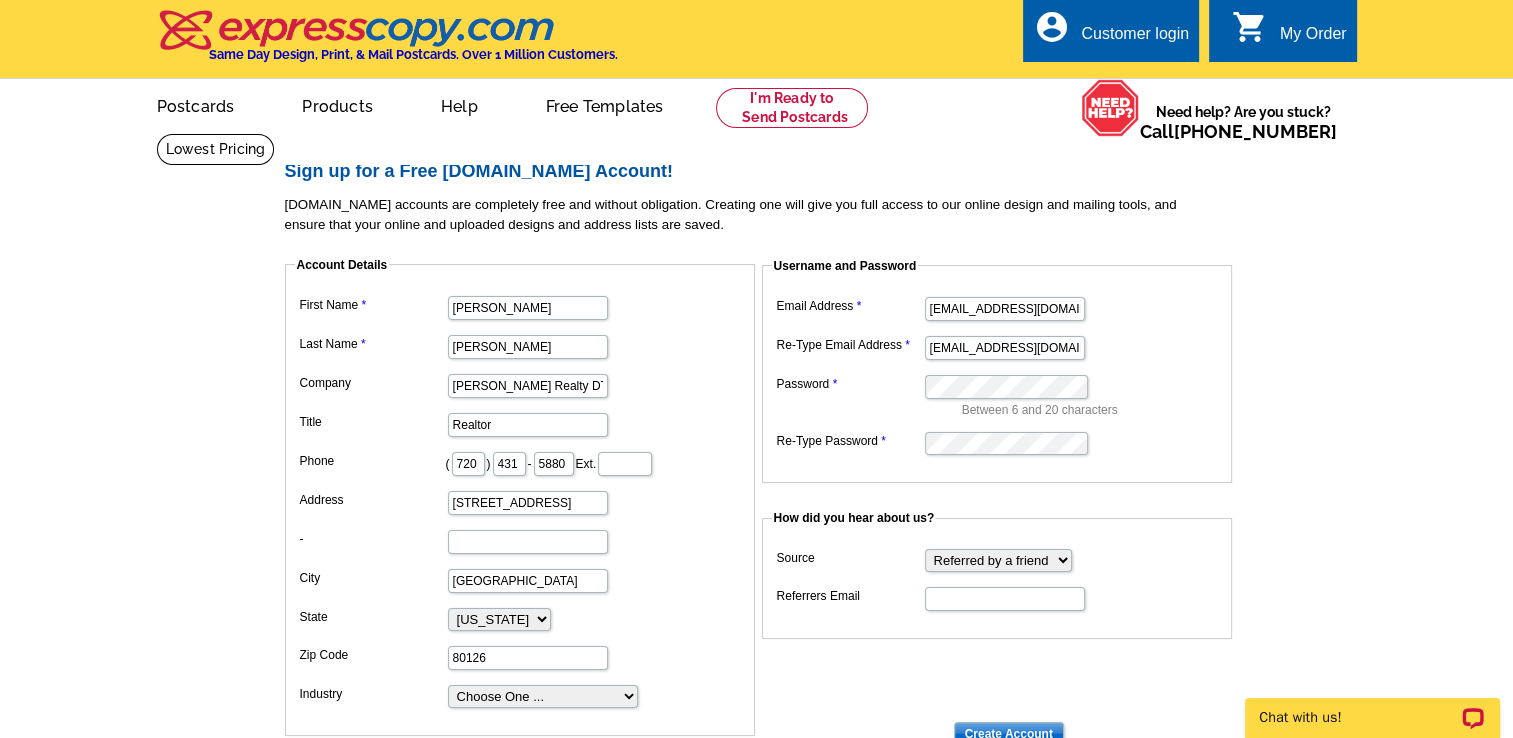 click on "Sign up for a Free [DOMAIN_NAME] Account!
[DOMAIN_NAME] accounts are completely free and without obligation.
Creating one will give you full access to our online design and mailing tools,
and ensure that your online and uploaded designs and address lists are saved.
Account Details
First Name
[PERSON_NAME]
Last Name
[PERSON_NAME]
Company
[PERSON_NAME] Realty DTC, LLC
Title
Realtor
Phone
( 720 )  431  -  5880  Ext.
Address
[STREET_ADDRESS]
-
City
[GEOGRAPHIC_DATA]
[US_STATE]
[US_STATE]
[US_STATE]
[US_STATE]
[US_STATE]
[US_STATE]
[US_STATE]
[US_STATE][GEOGRAPHIC_DATA]
[US_STATE]
[US_STATE]
[US_STATE]
[US_STATE]
[US_STATE]
[US_STATE]
[US_STATE]
[US_STATE]
[US_STATE]
[US_STATE]
[US_STATE]
[US_STATE]
[US_STATE]
[US_STATE]
[US_STATE]
[US_STATE]" at bounding box center (756, 545) 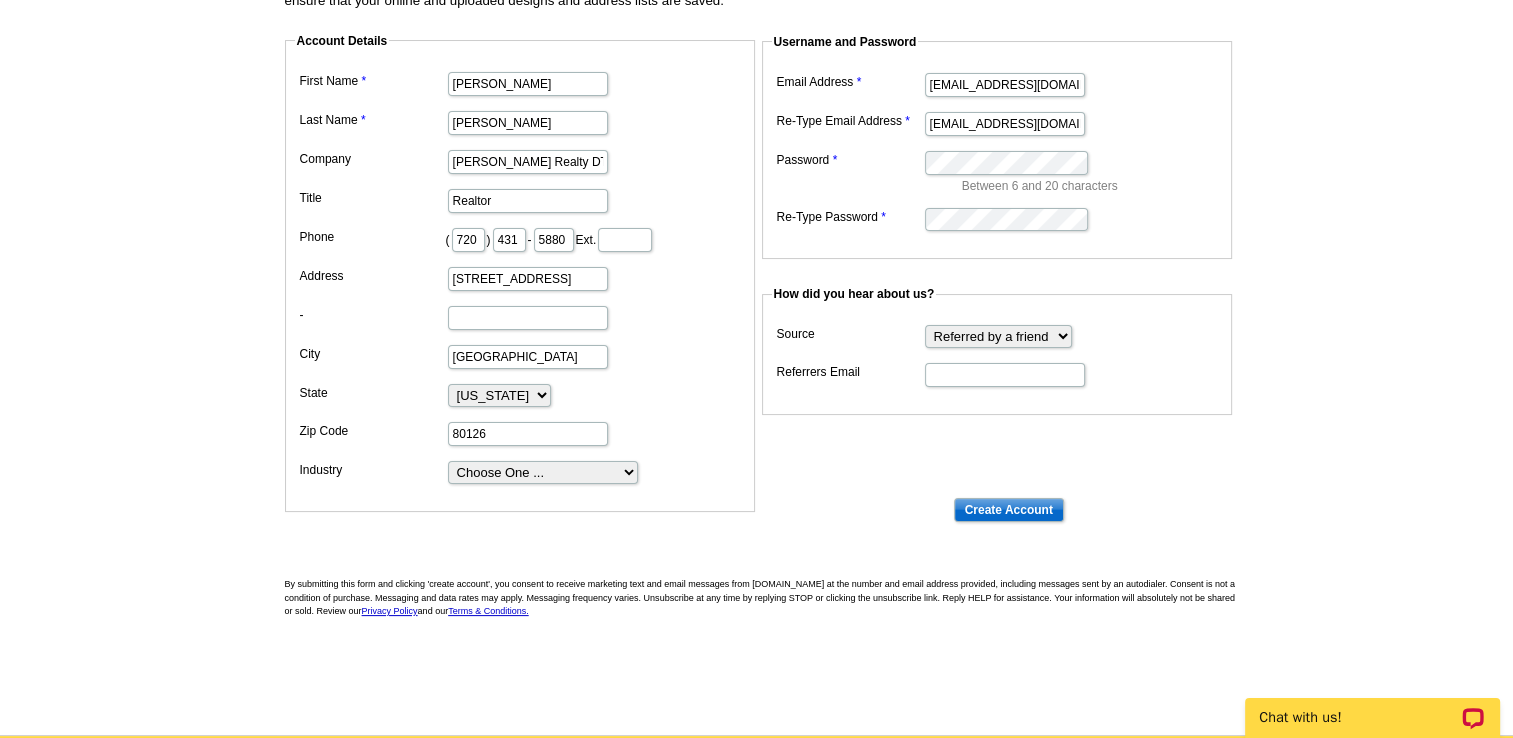 scroll, scrollTop: 254, scrollLeft: 0, axis: vertical 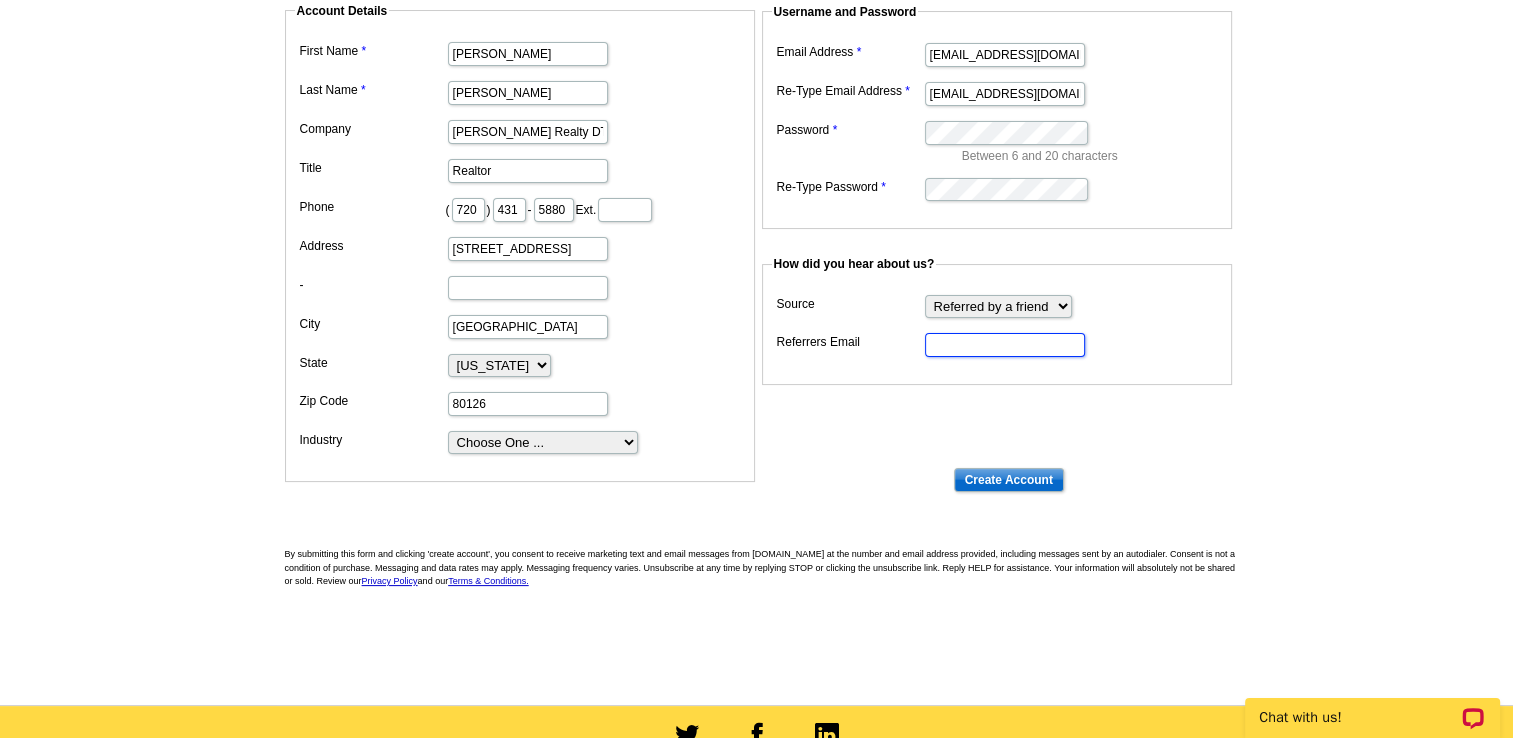 click on "Referrers Email" at bounding box center [1005, 345] 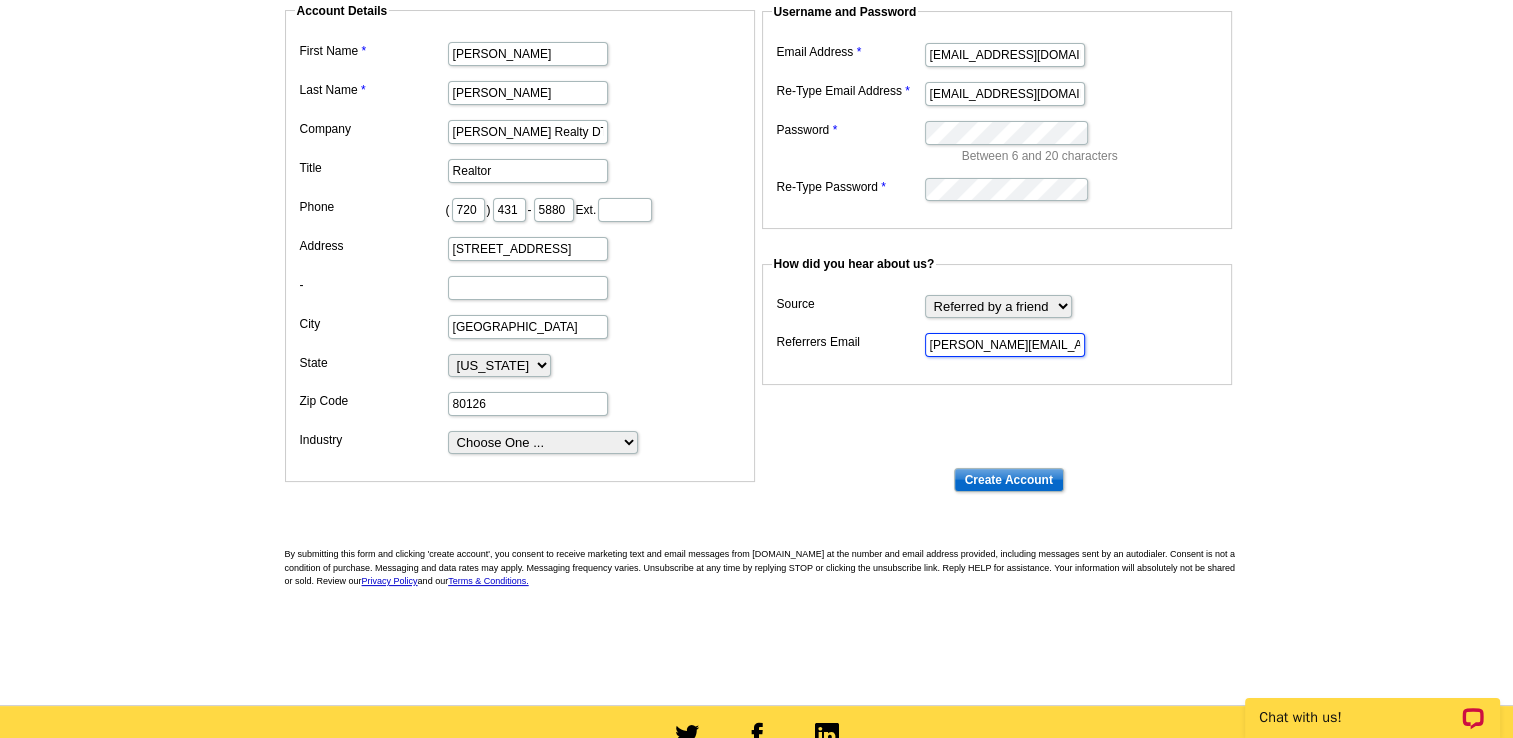 type on "[PERSON_NAME][EMAIL_ADDRESS][DOMAIN_NAME]" 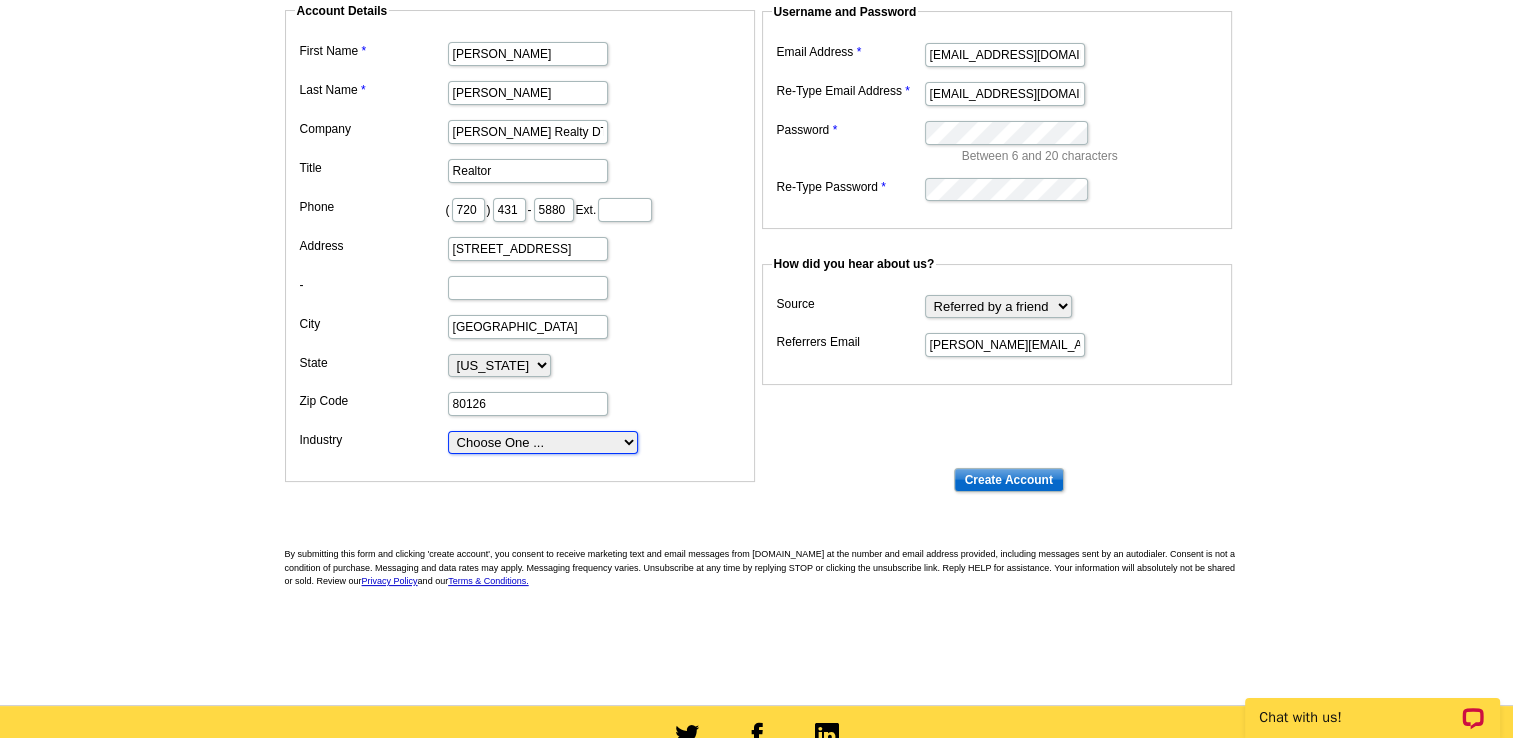 click on "Choose One ...
Residential Real Estate
Accounting
Agriculture
Architecture
Arts
Automotive
Business Services
Career Development/Training
Carpet Cleaning
[MEDICAL_DATA]
Commercial Real Estate
Communications
Computers/Electronics
Construction
Consulting
Daycare/Preschool
Dental
Education
Engineering
Entertainment
Environmental
Event Management
Financial
Fitness/gym
Government
Graphics/Design
Health & Beauty
Healthcare
Home Business
Home Inspection-Appraisal
Home Services
Home Services-Cleaning
Home Services-Exteriors
Home Services-HVAC
Home Services-Interior
Home Services-Interior Design
Home Services-Interiors
Home Services-Painting
Home Services-Plumbing
Human Resources
Insurance
Landscape/Yard
Legal Services
Manufacturing
Medical" at bounding box center [543, 442] 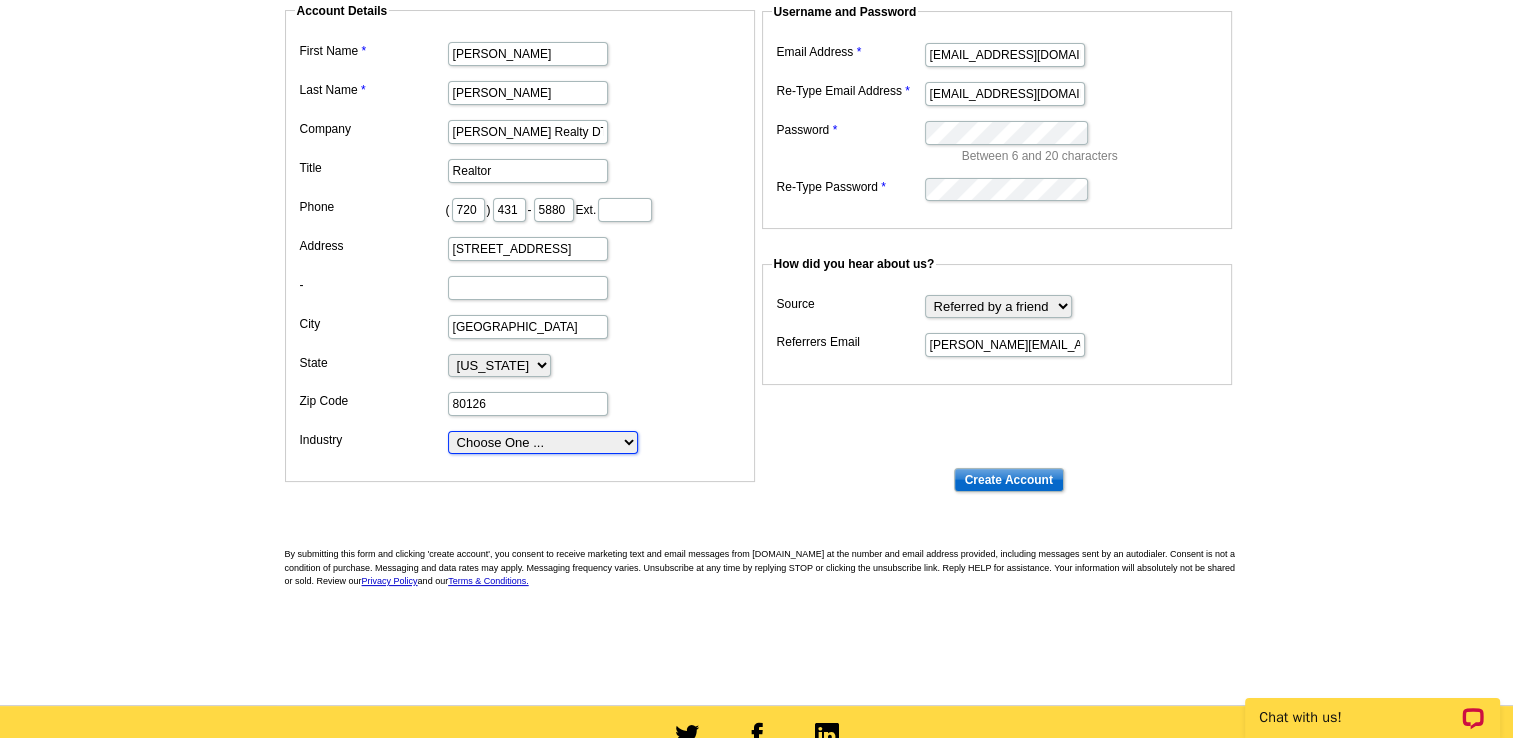 select on "2" 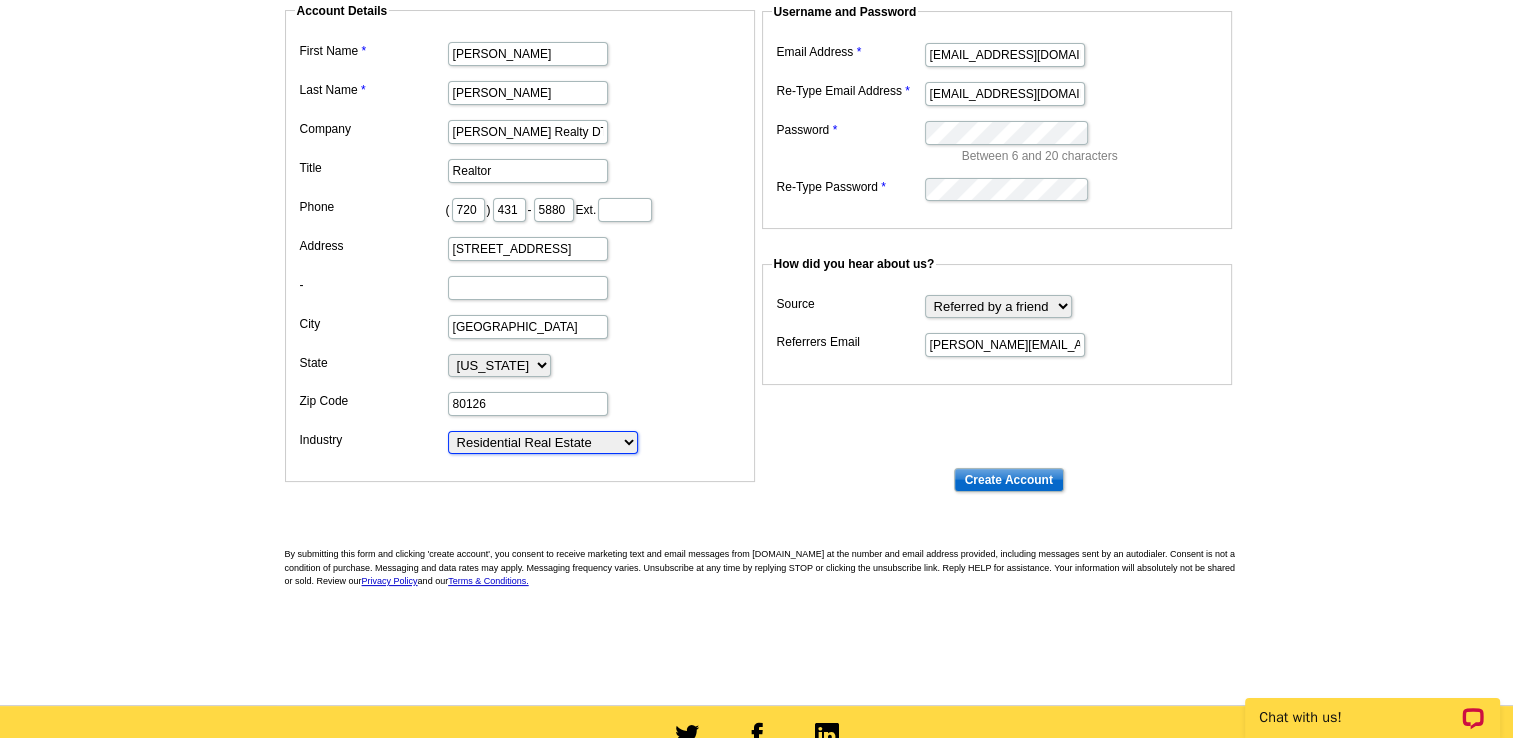 click on "Choose One ...
Residential Real Estate
Accounting
Agriculture
Architecture
Arts
Automotive
Business Services
Career Development/Training
Carpet Cleaning
[MEDICAL_DATA]
Commercial Real Estate
Communications
Computers/Electronics
Construction
Consulting
Daycare/Preschool
Dental
Education
Engineering
Entertainment
Environmental
Event Management
Financial
Fitness/gym
Government
Graphics/Design
Health & Beauty
Healthcare
Home Business
Home Inspection-Appraisal
Home Services
Home Services-Cleaning
Home Services-Exteriors
Home Services-HVAC
Home Services-Interior
Home Services-Interior Design
Home Services-Interiors
Home Services-Painting
Home Services-Plumbing
Human Resources
Insurance
Landscape/Yard
Legal Services
Manufacturing
Medical" at bounding box center (543, 442) 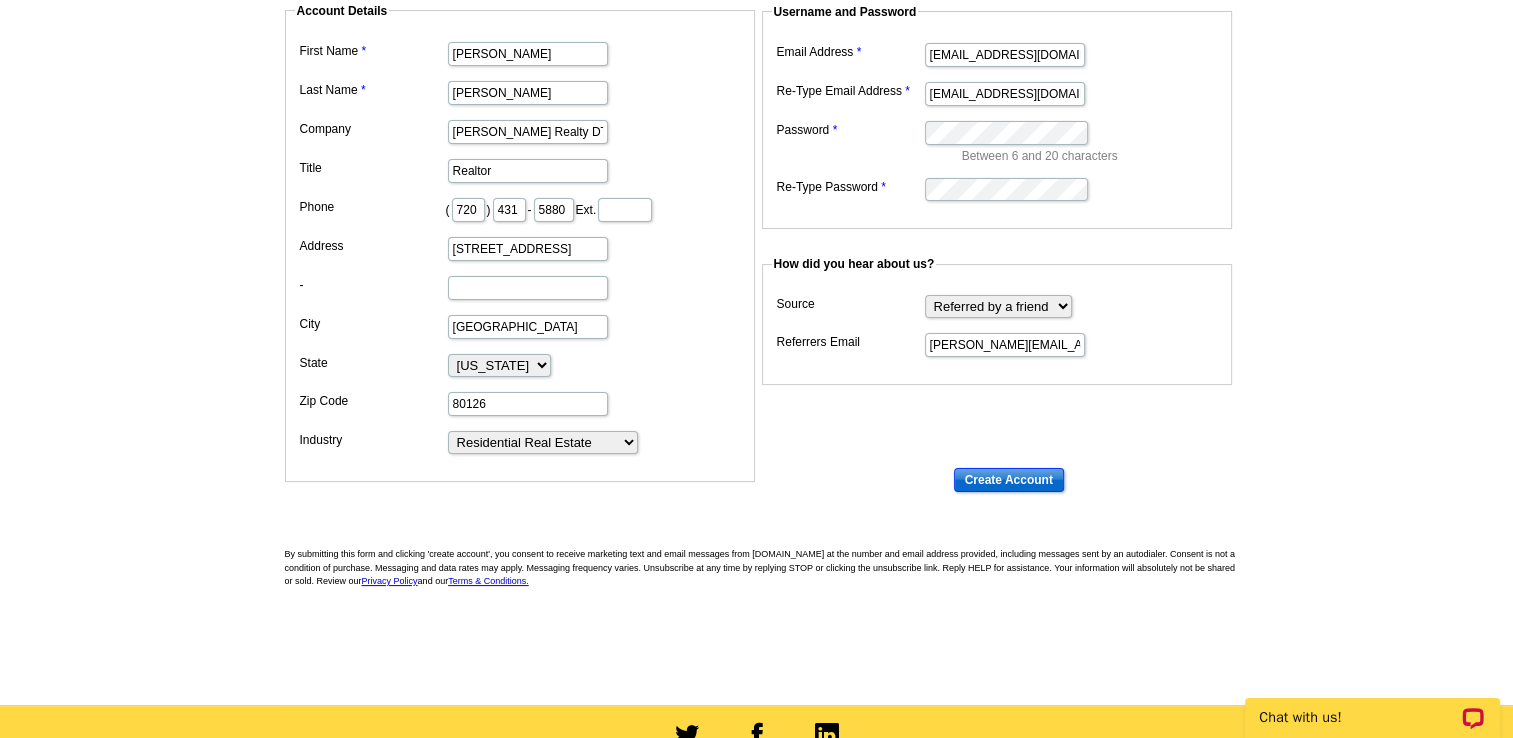 click on "Create Account" at bounding box center [1009, 480] 